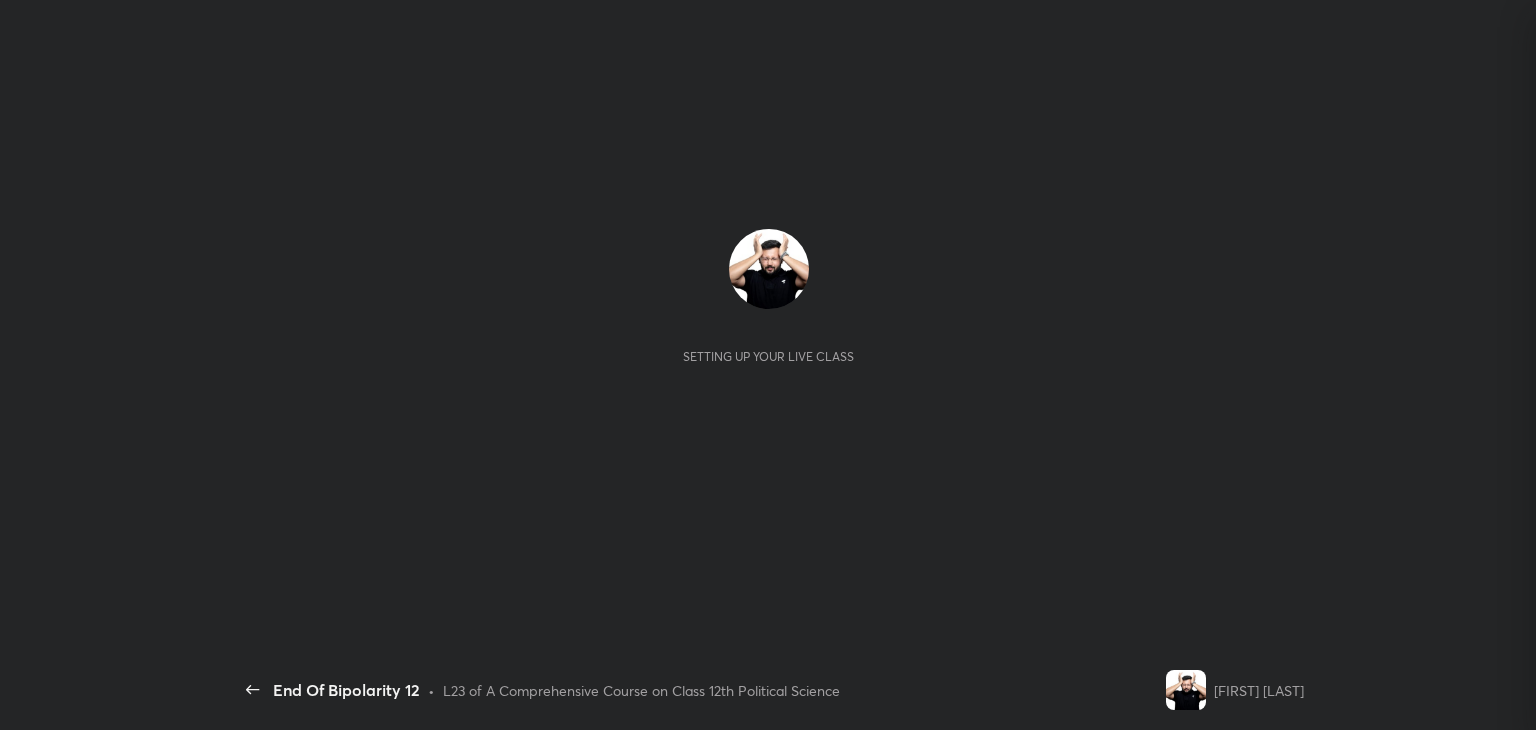 scroll, scrollTop: 0, scrollLeft: 0, axis: both 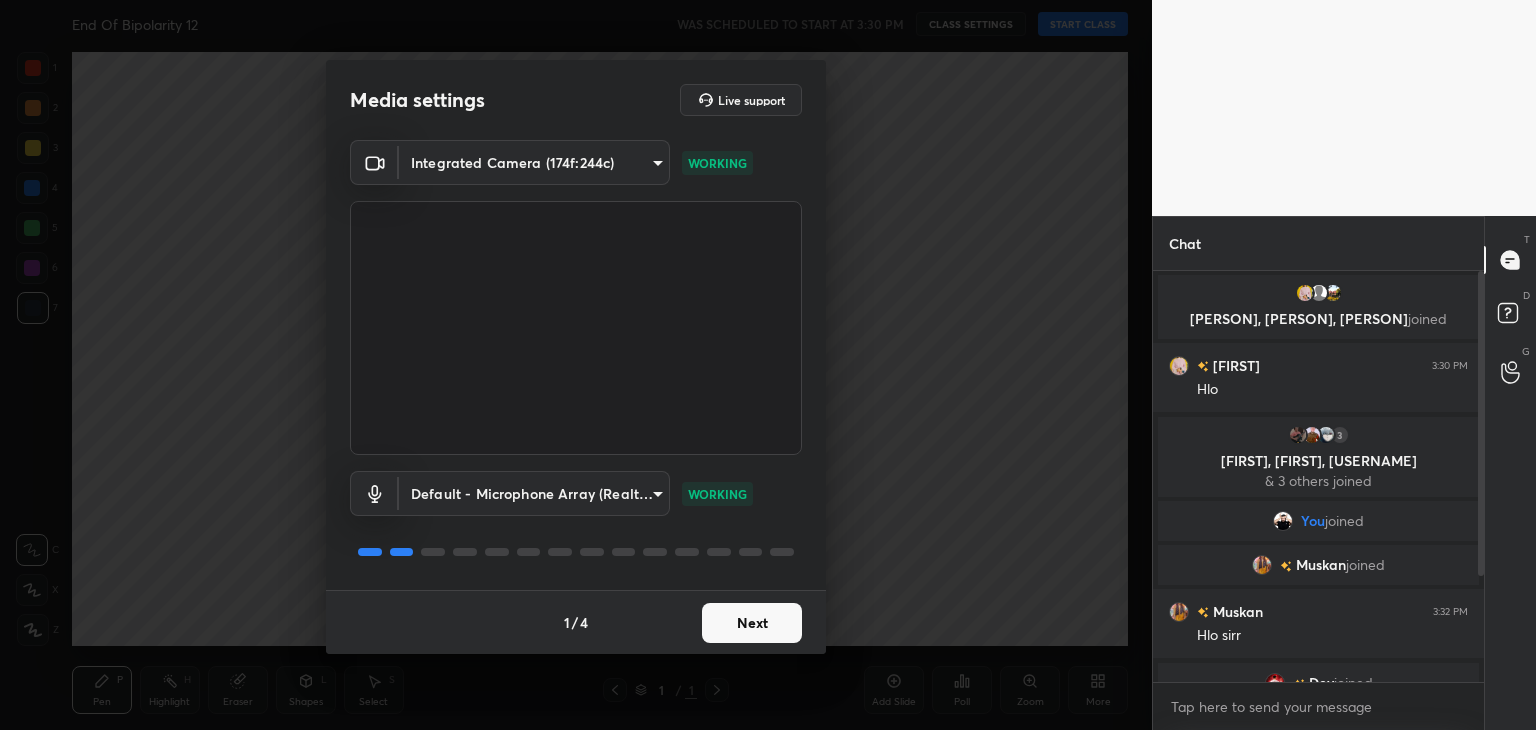 click on "Next" at bounding box center [752, 623] 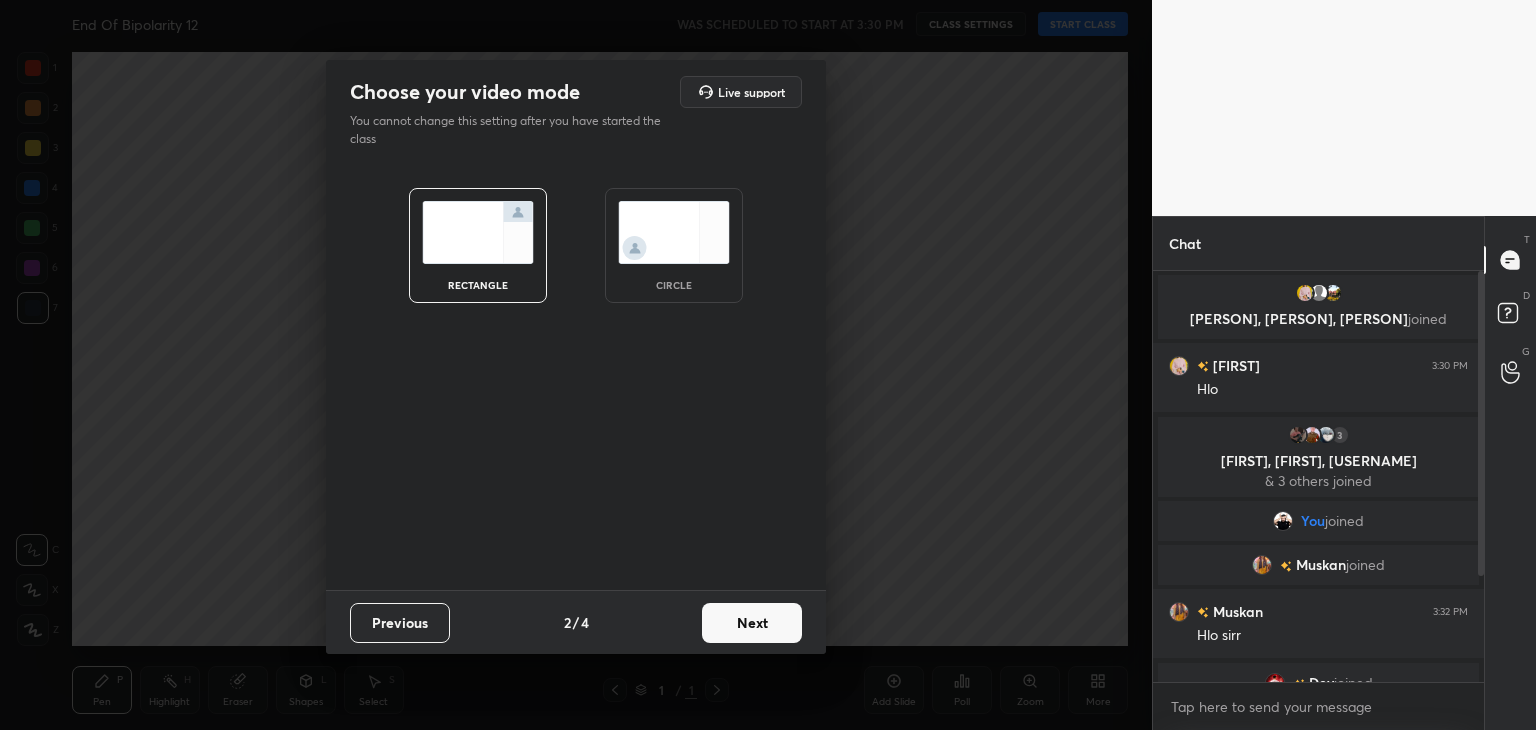 click at bounding box center (674, 232) 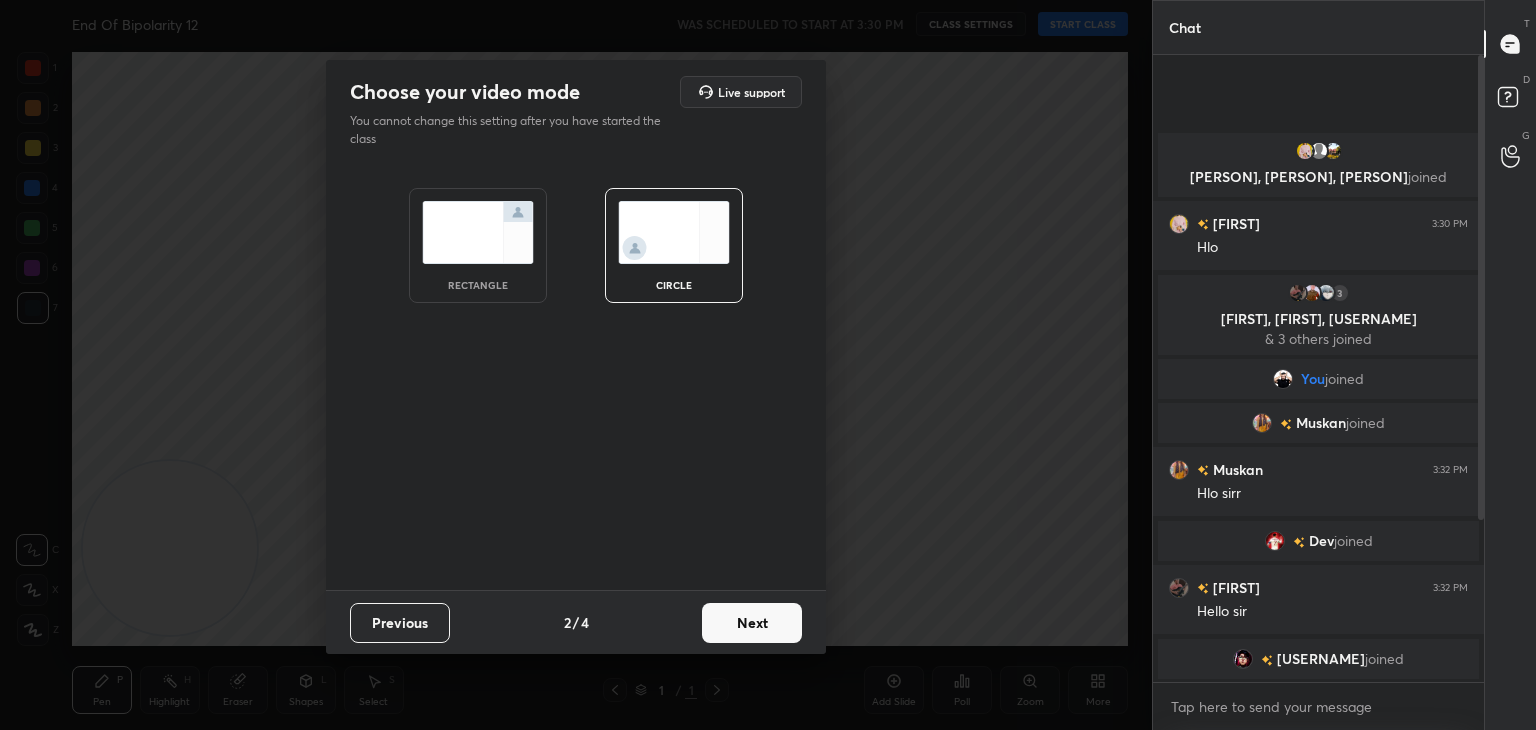 click on "Next" at bounding box center [752, 623] 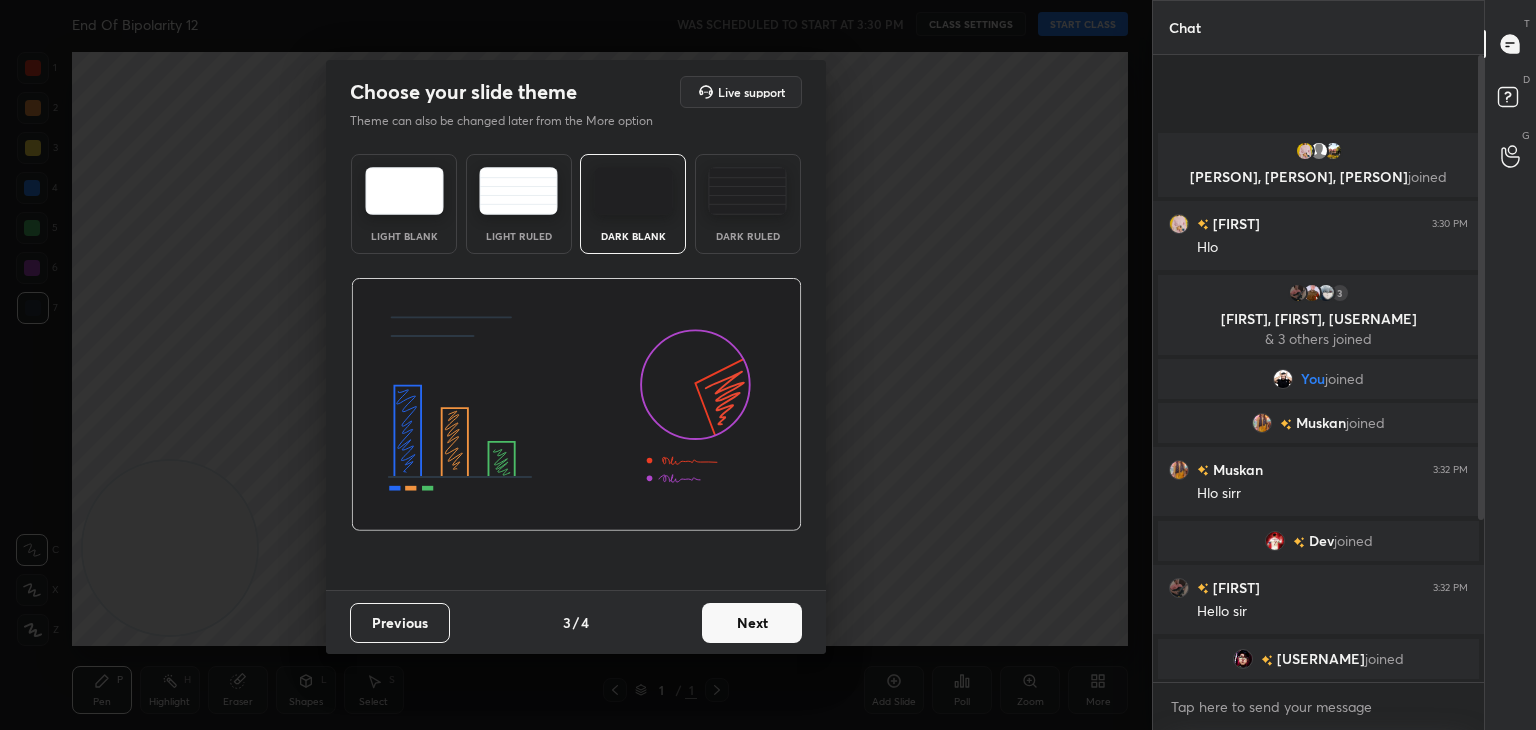 click on "Next" at bounding box center [752, 623] 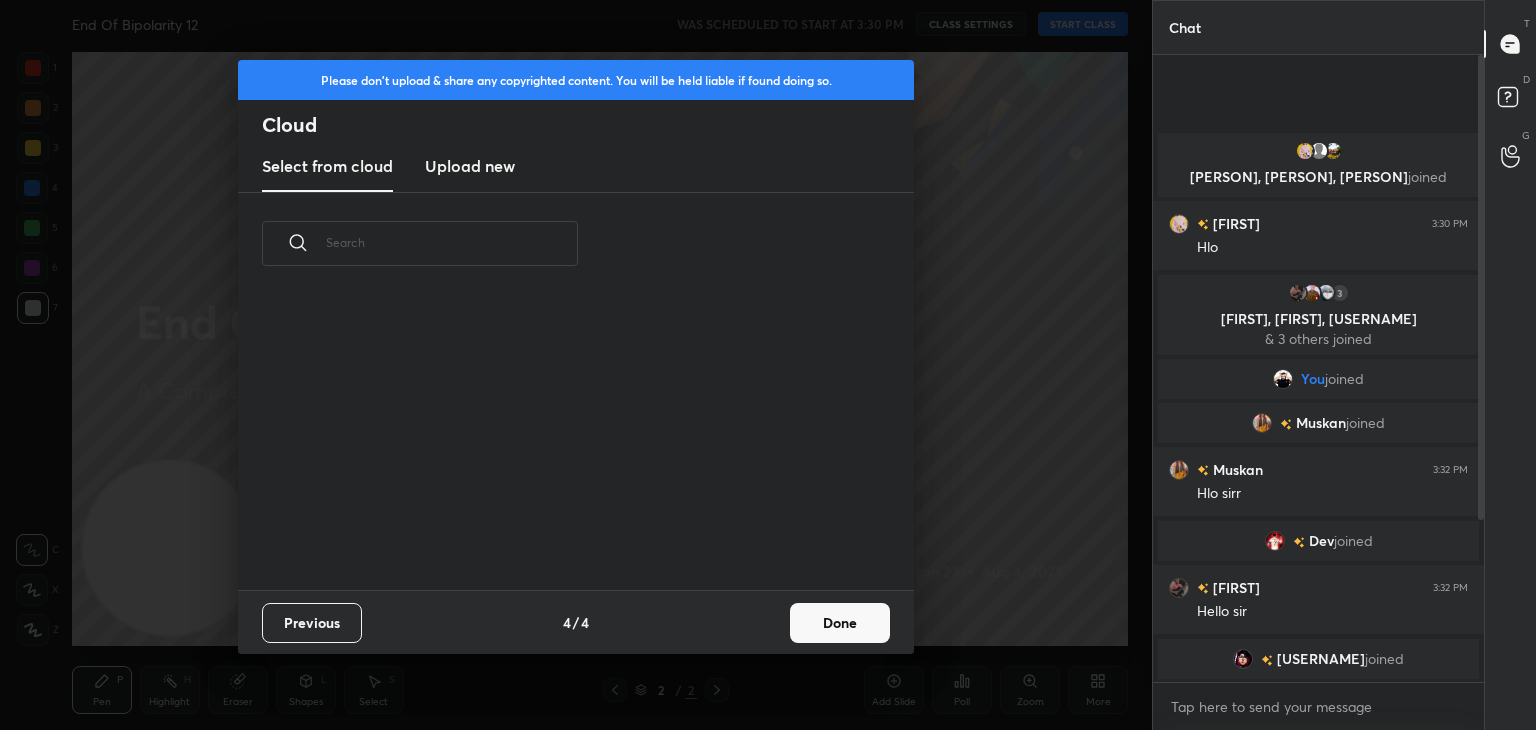 click on "Upload new" at bounding box center (470, 166) 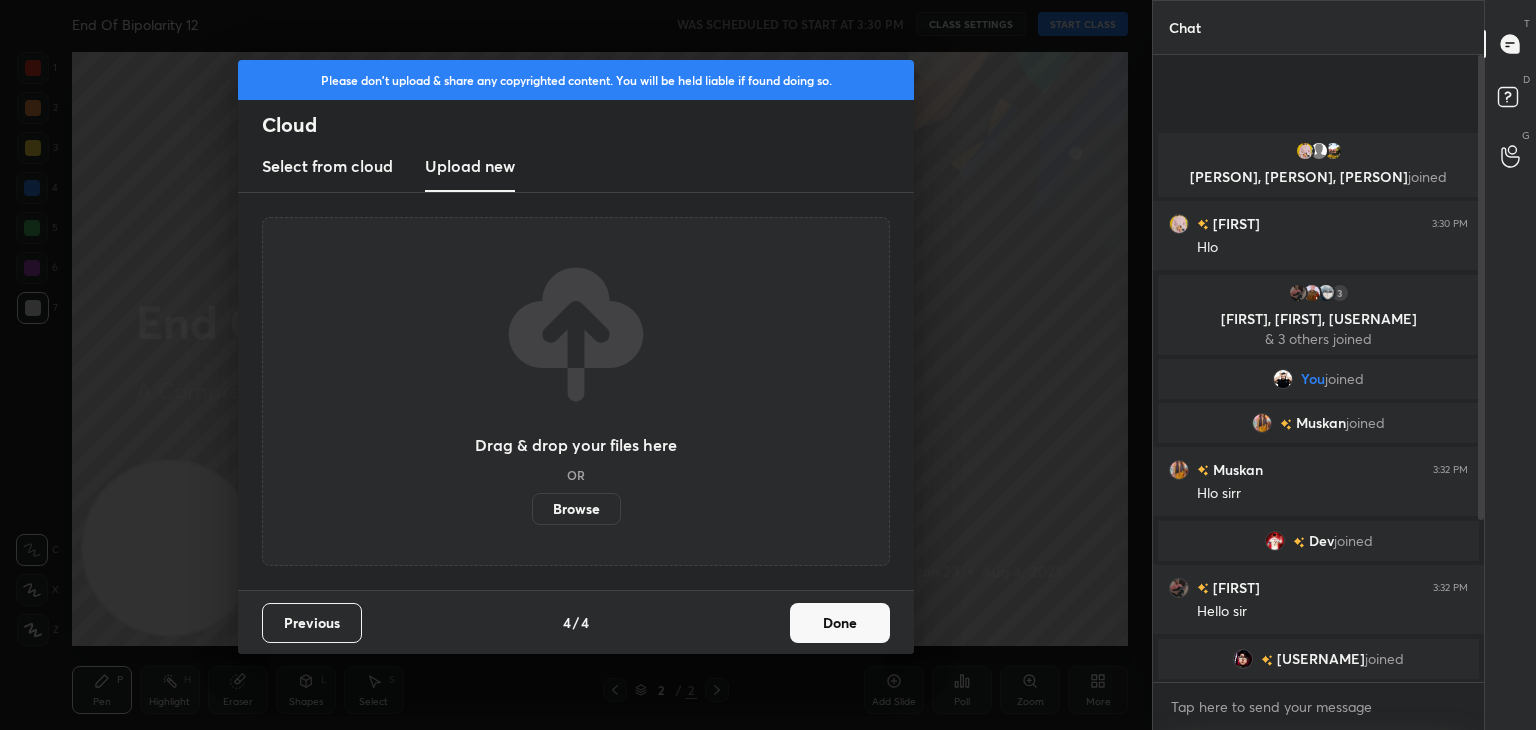 click on "Browse" at bounding box center [576, 509] 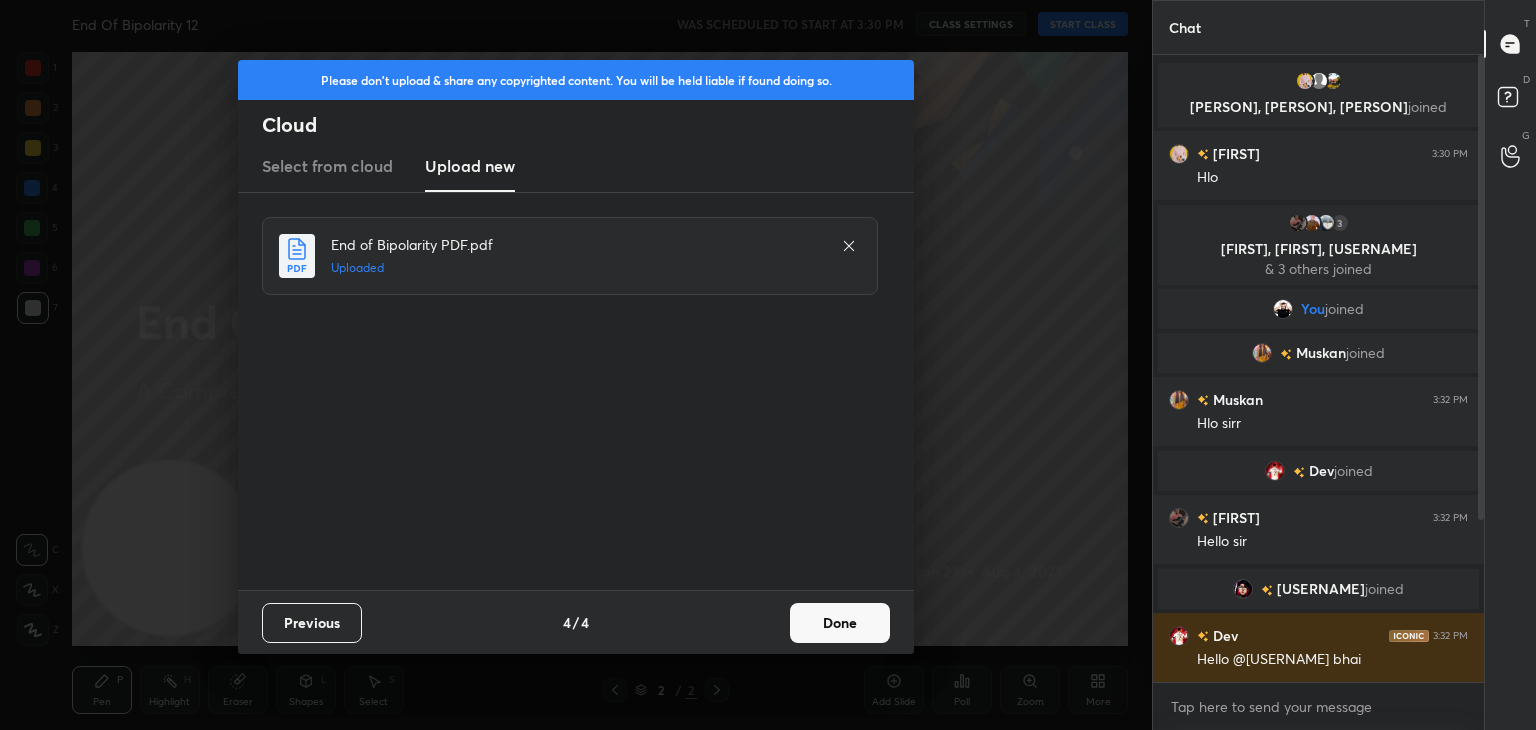click on "Done" at bounding box center (840, 623) 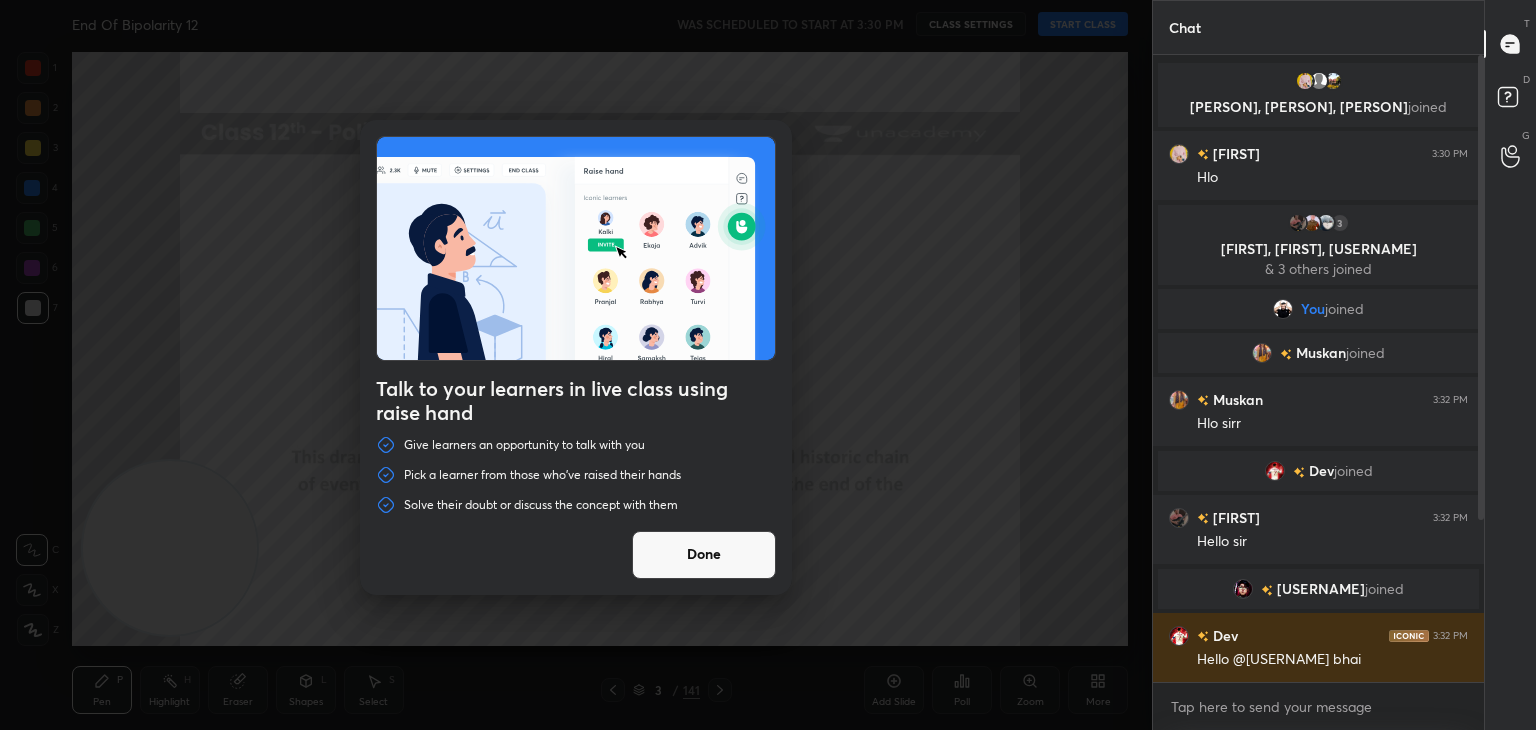 click on "Done" at bounding box center (704, 555) 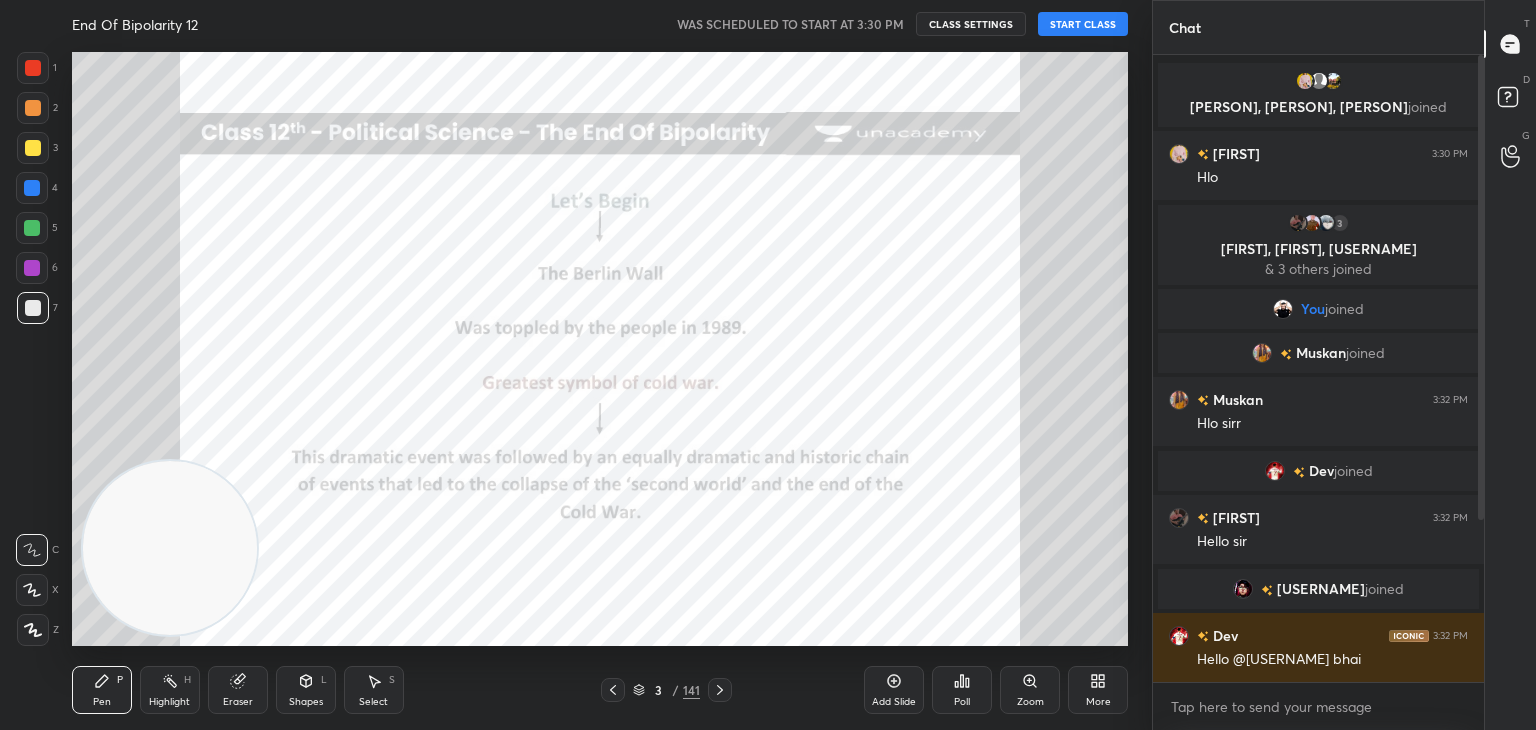 click on "START CLASS" at bounding box center [1083, 24] 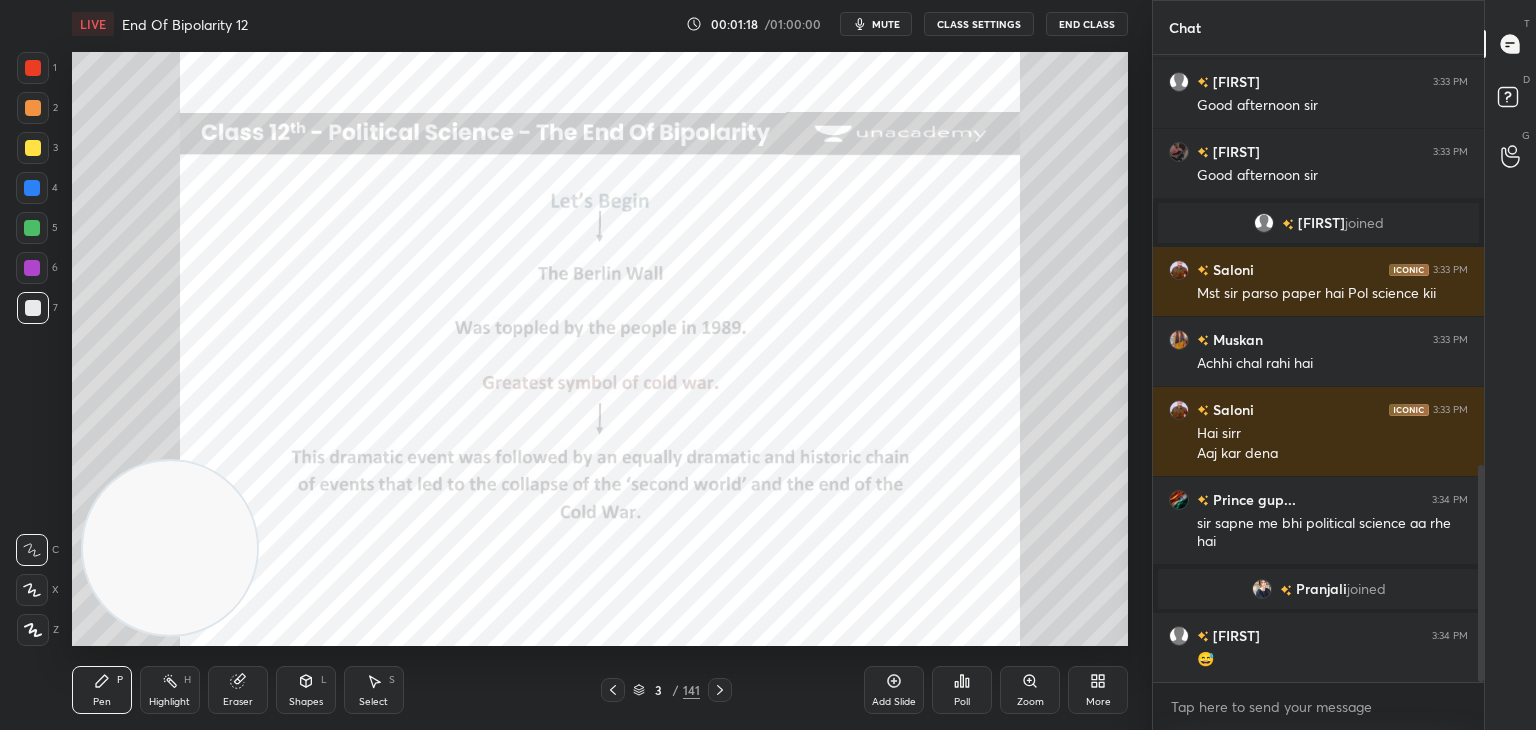 scroll, scrollTop: 1182, scrollLeft: 0, axis: vertical 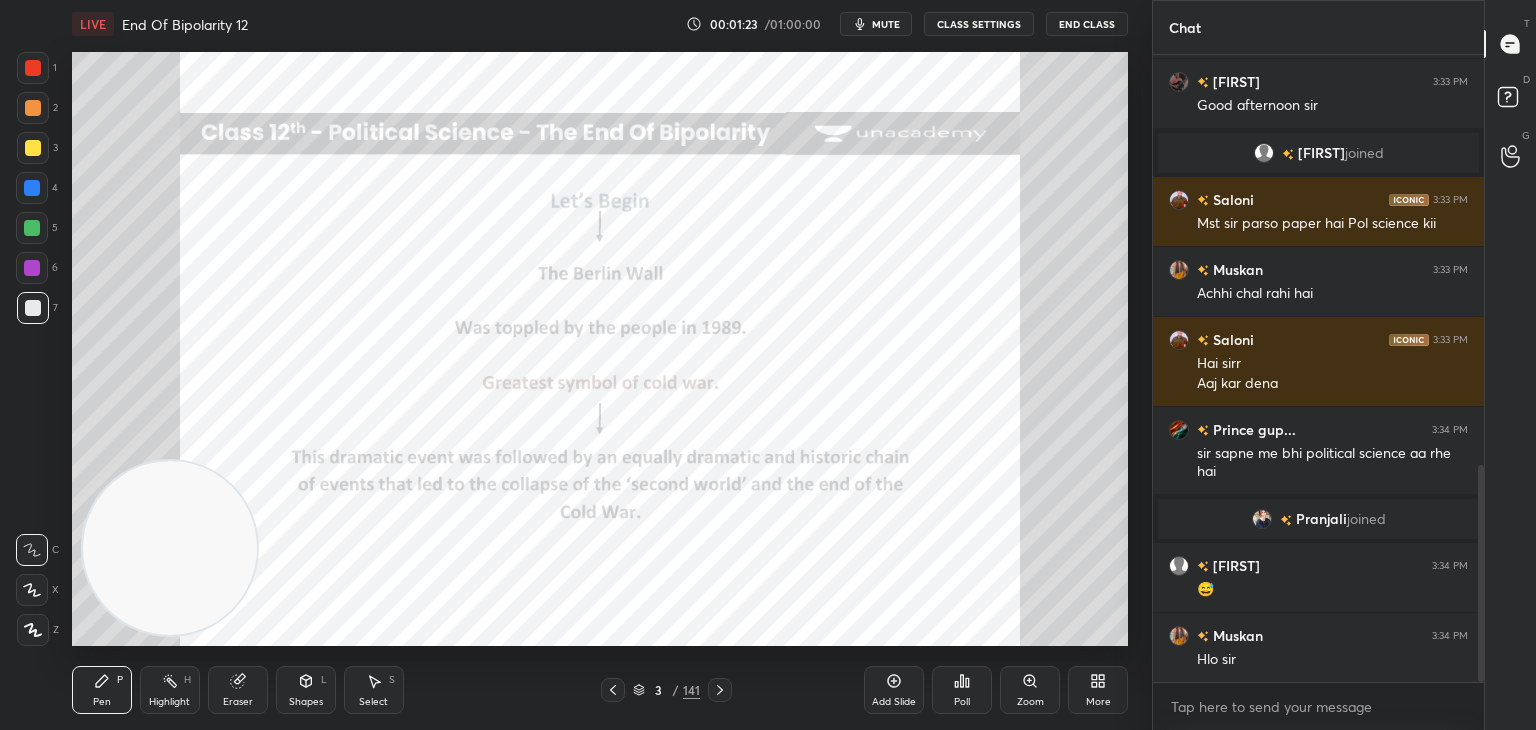 click on "3 / 141" at bounding box center [666, 690] 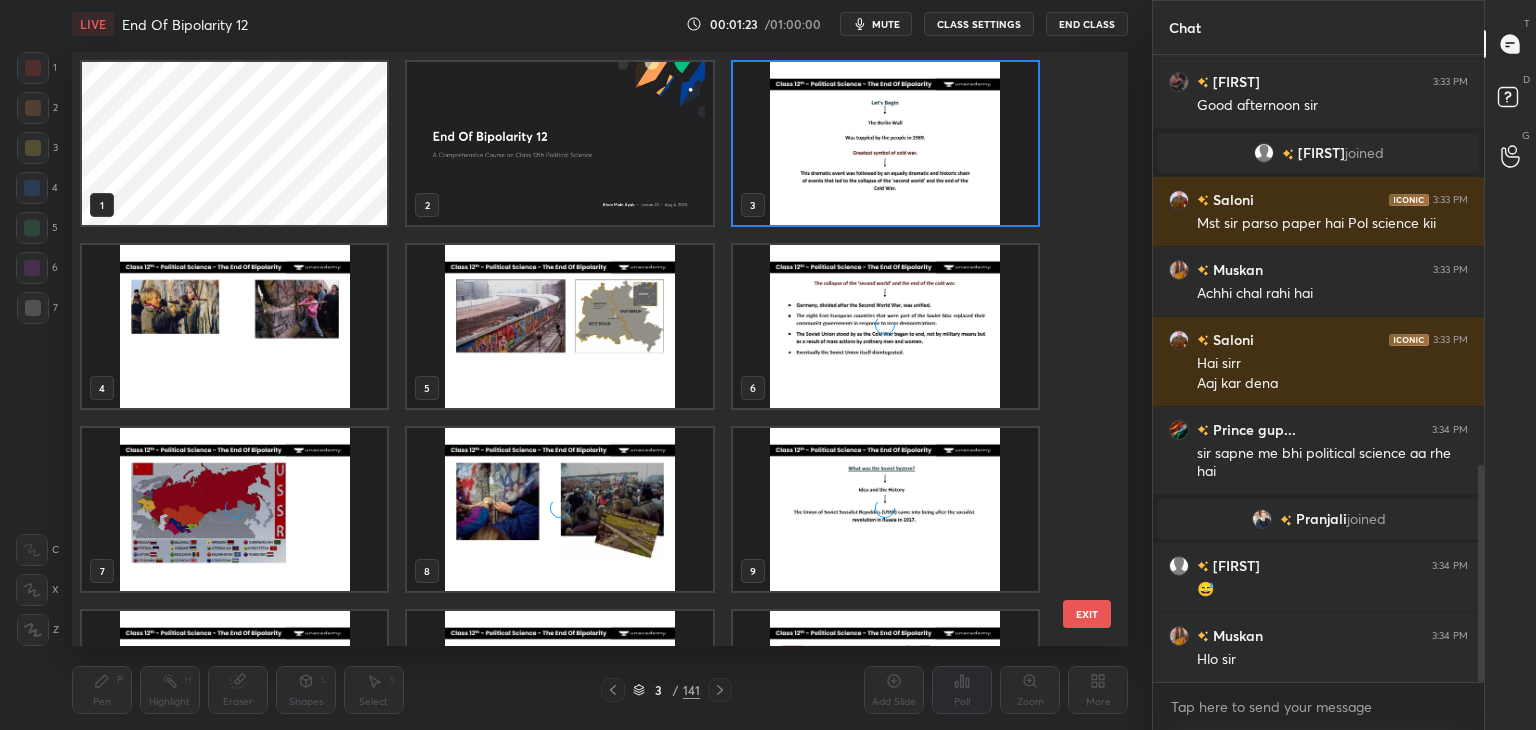 scroll, scrollTop: 6, scrollLeft: 10, axis: both 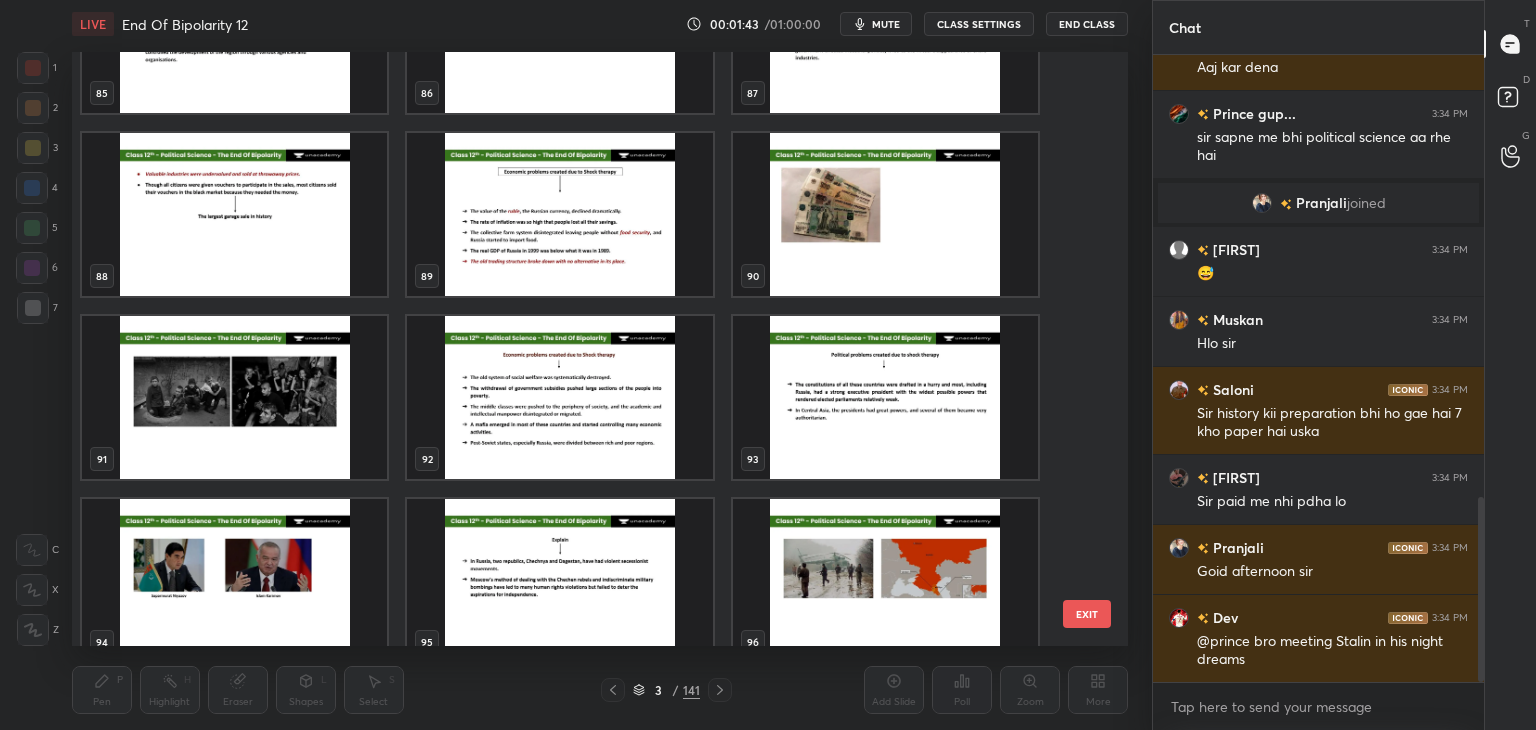 click at bounding box center [559, 397] 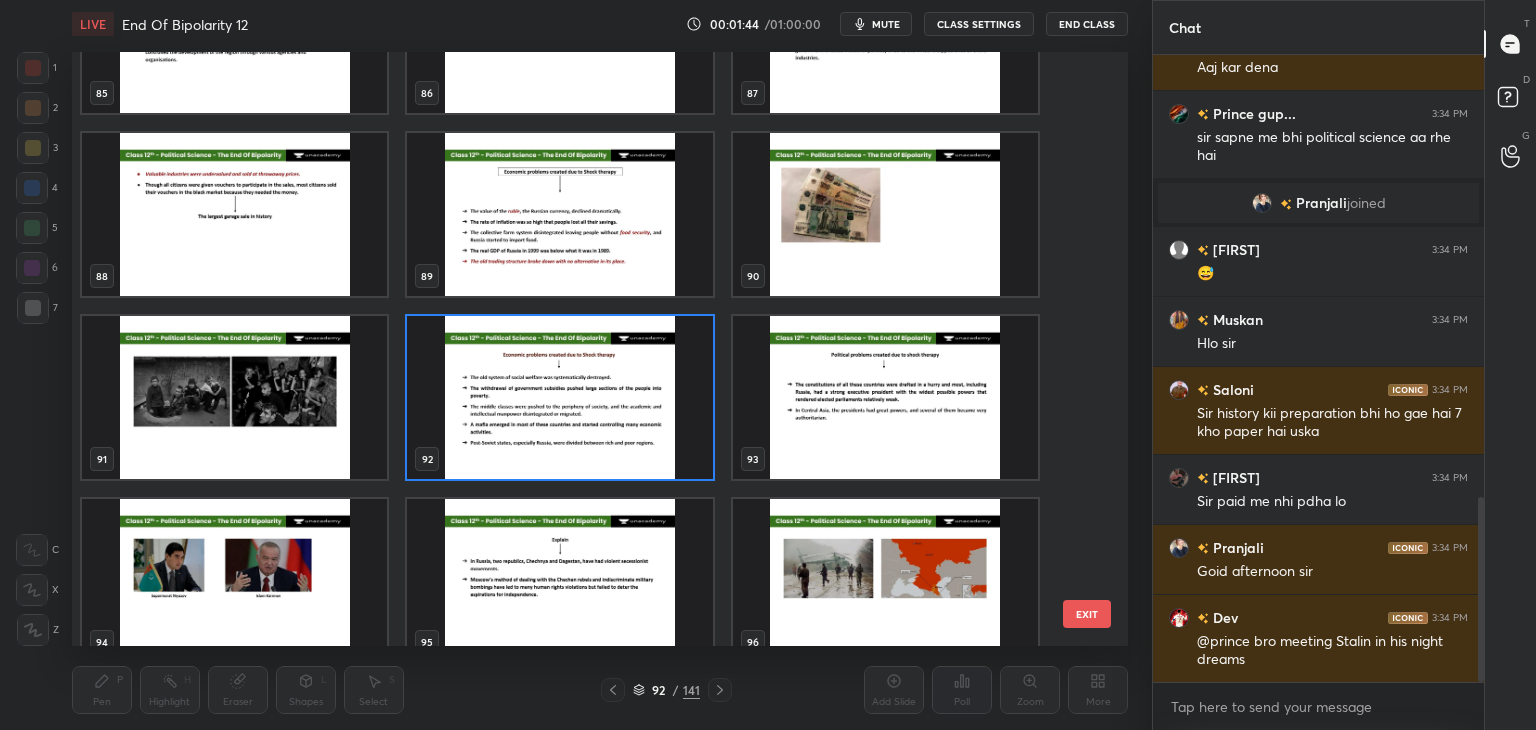 click at bounding box center [559, 397] 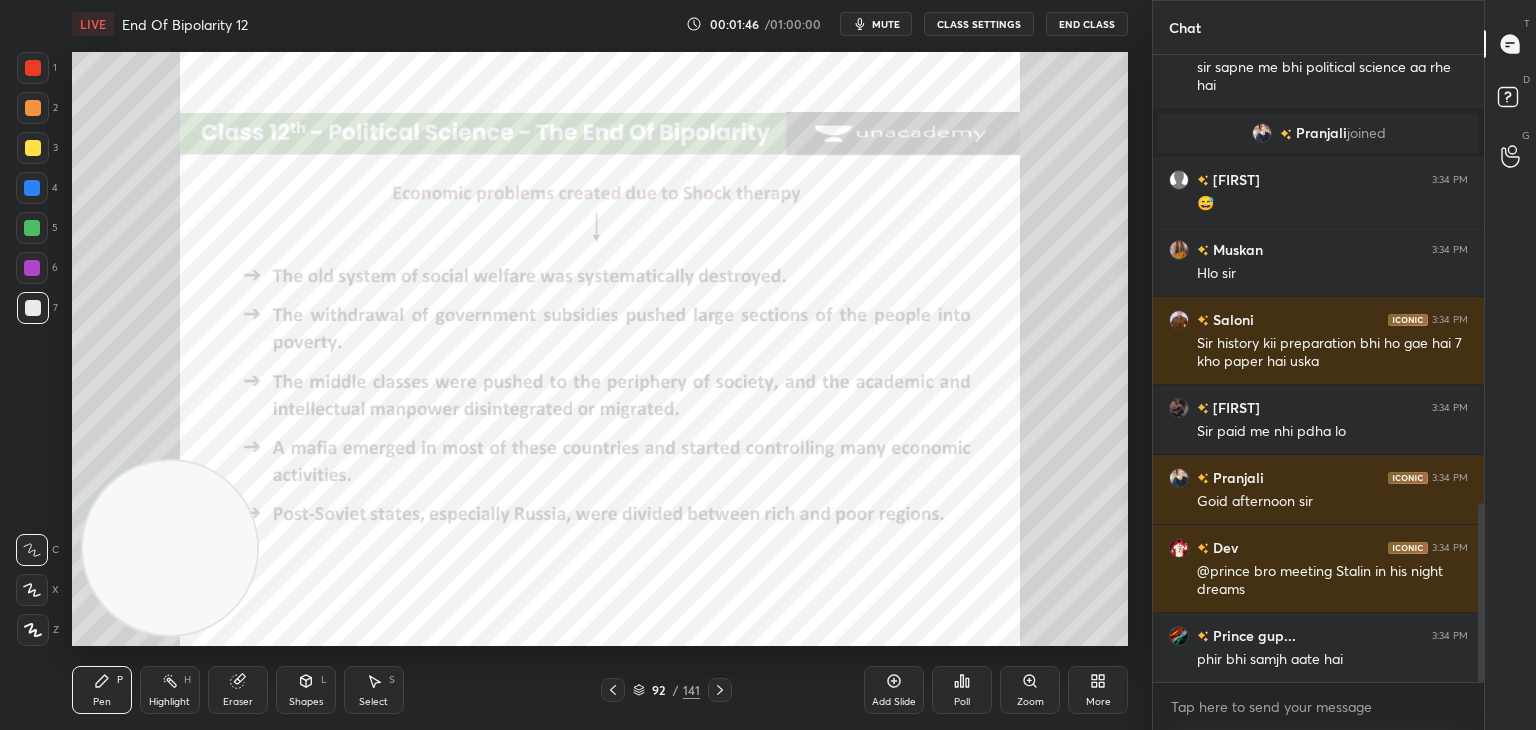 scroll, scrollTop: 1638, scrollLeft: 0, axis: vertical 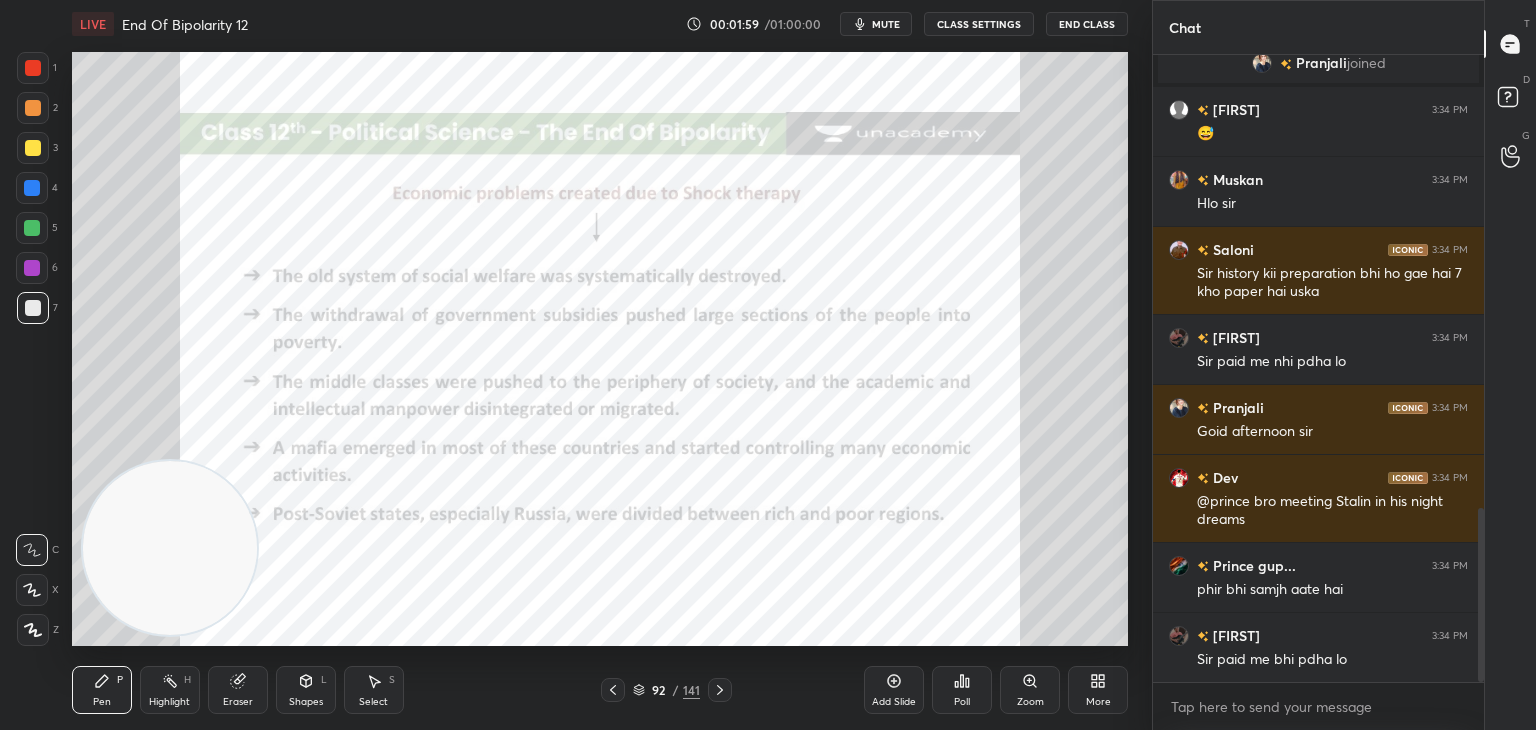 click at bounding box center [33, 68] 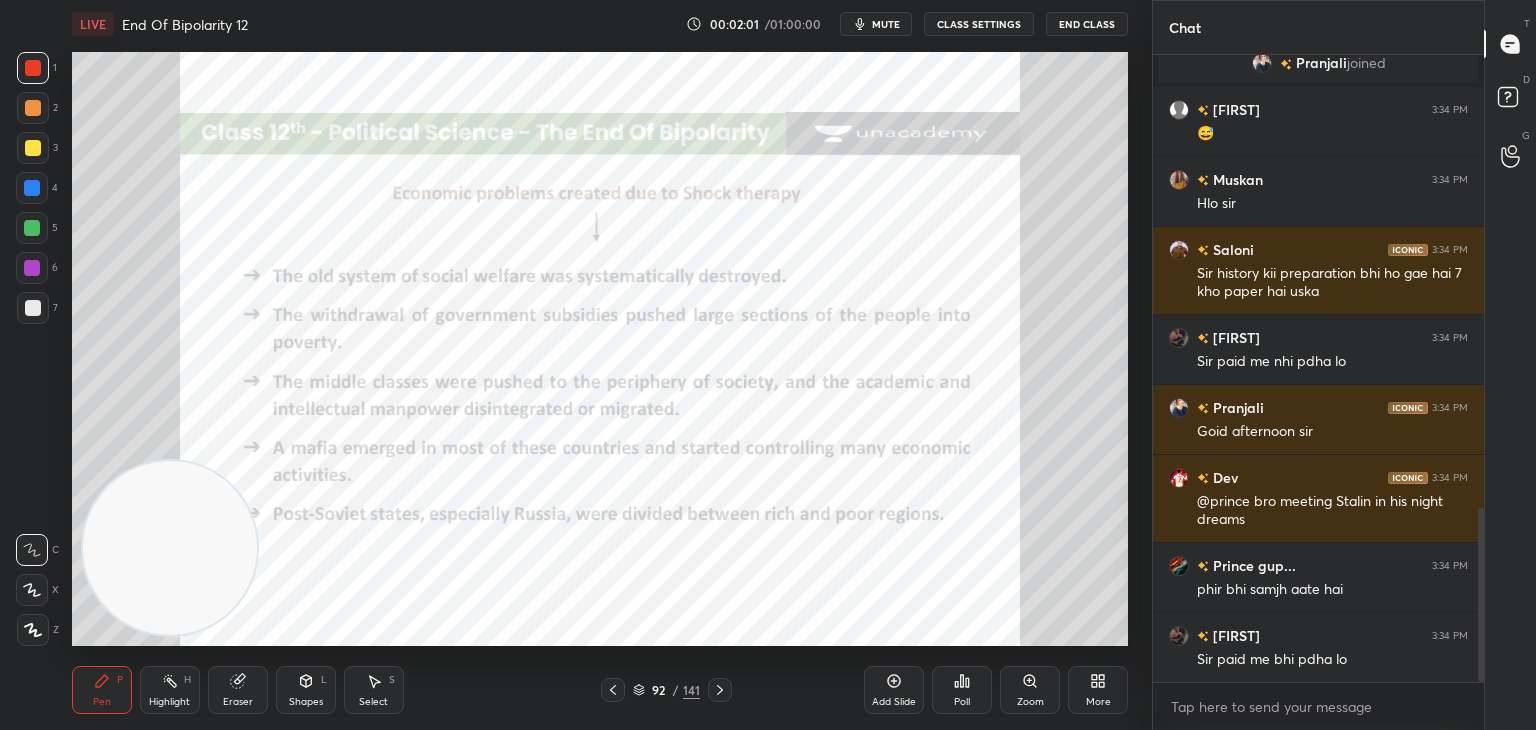 scroll, scrollTop: 1708, scrollLeft: 0, axis: vertical 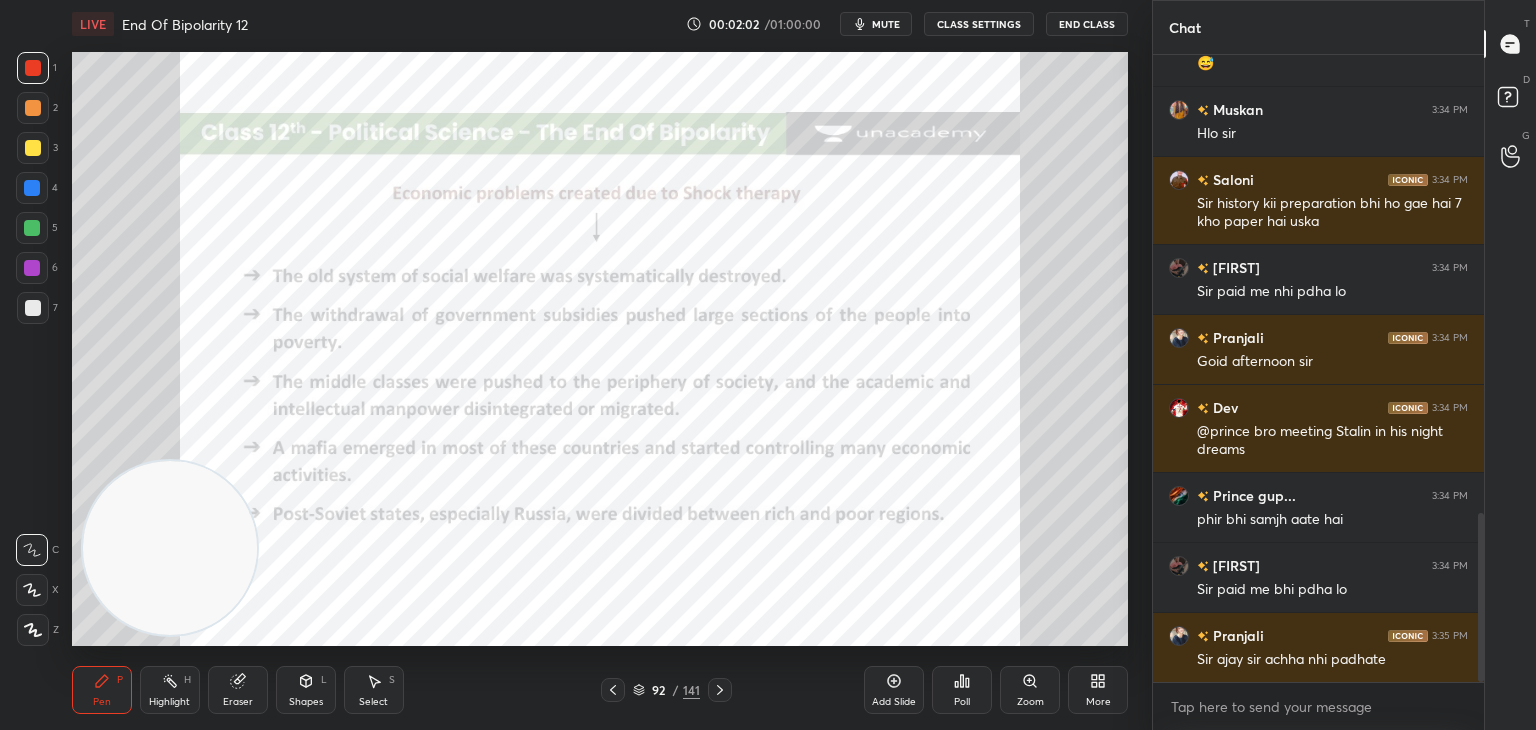 click 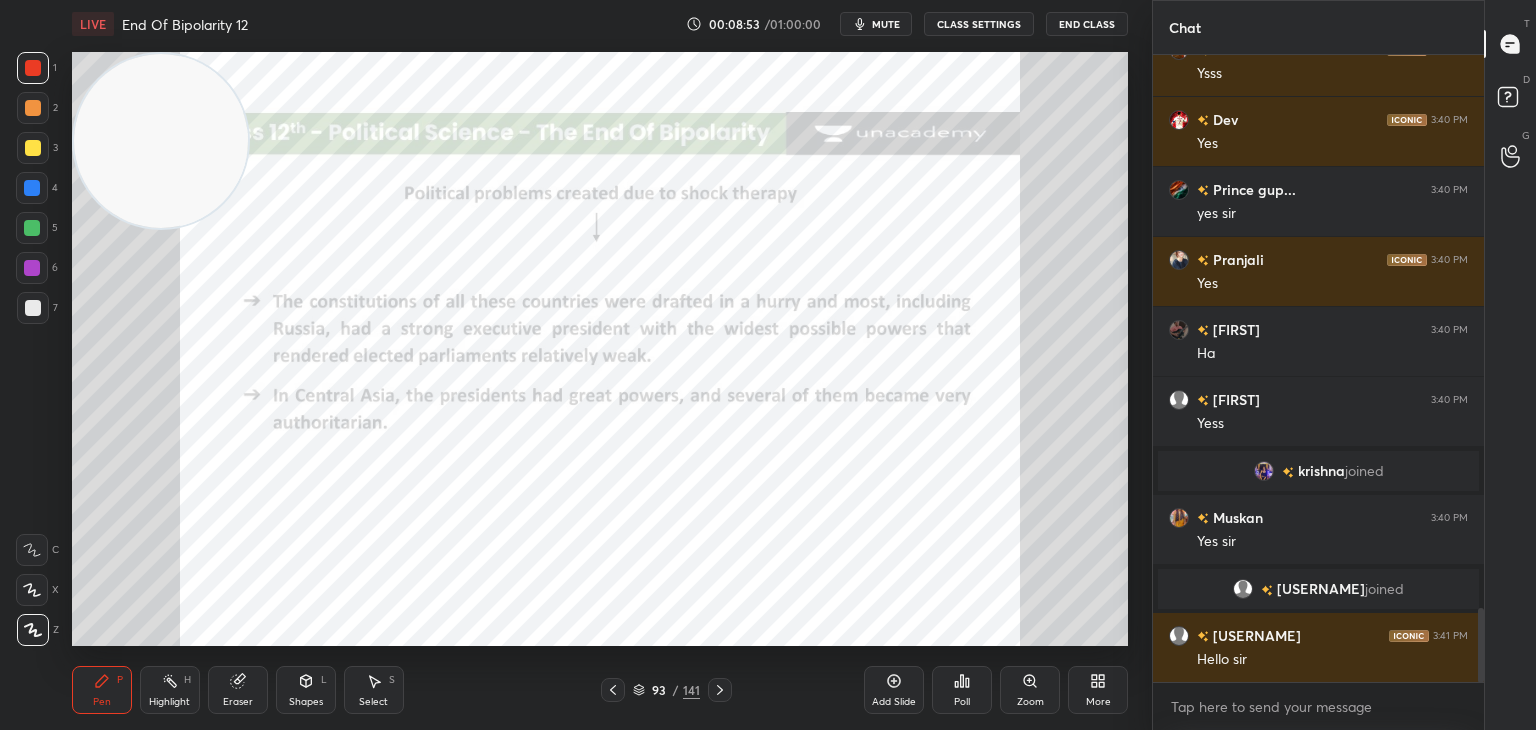 scroll, scrollTop: 4752, scrollLeft: 0, axis: vertical 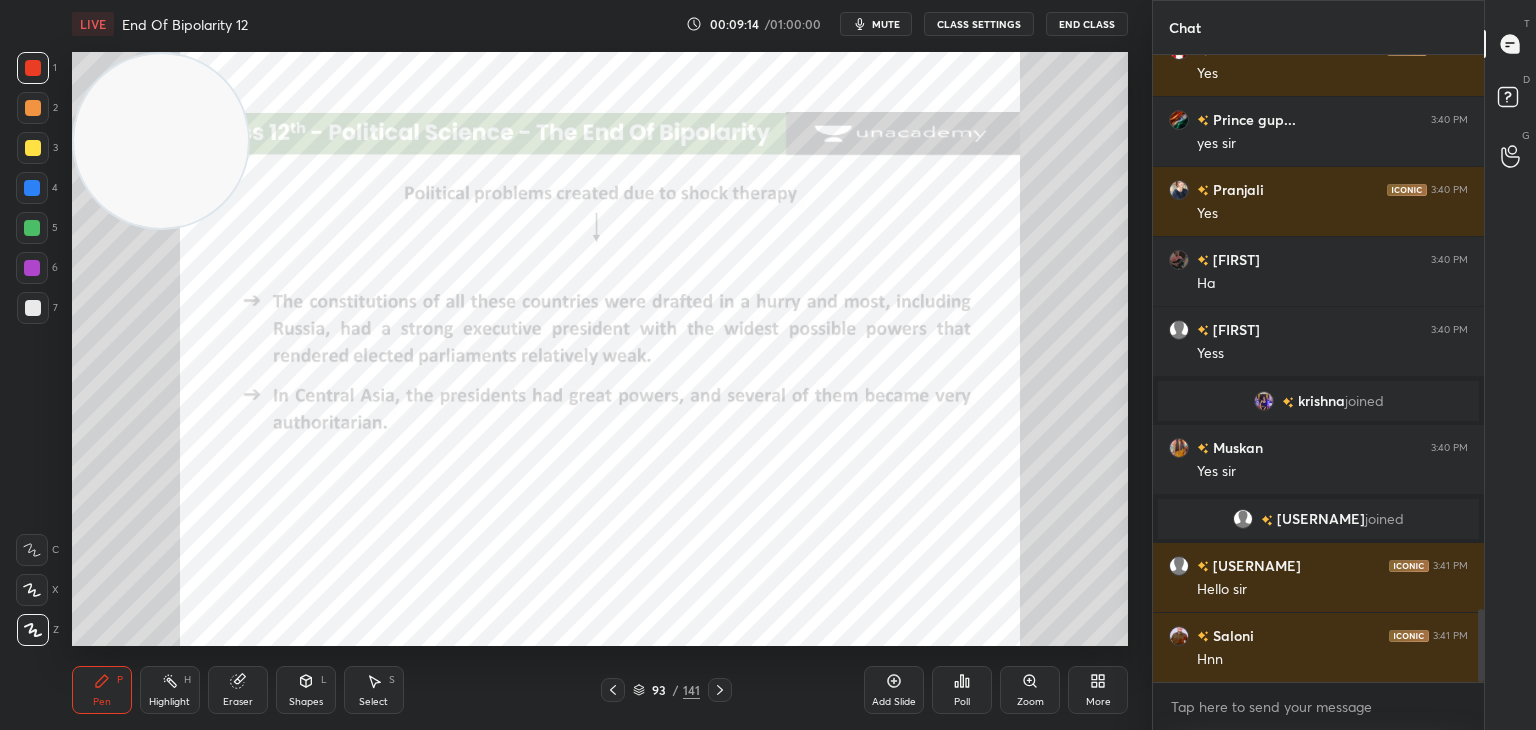 click on "Eraser" at bounding box center (238, 690) 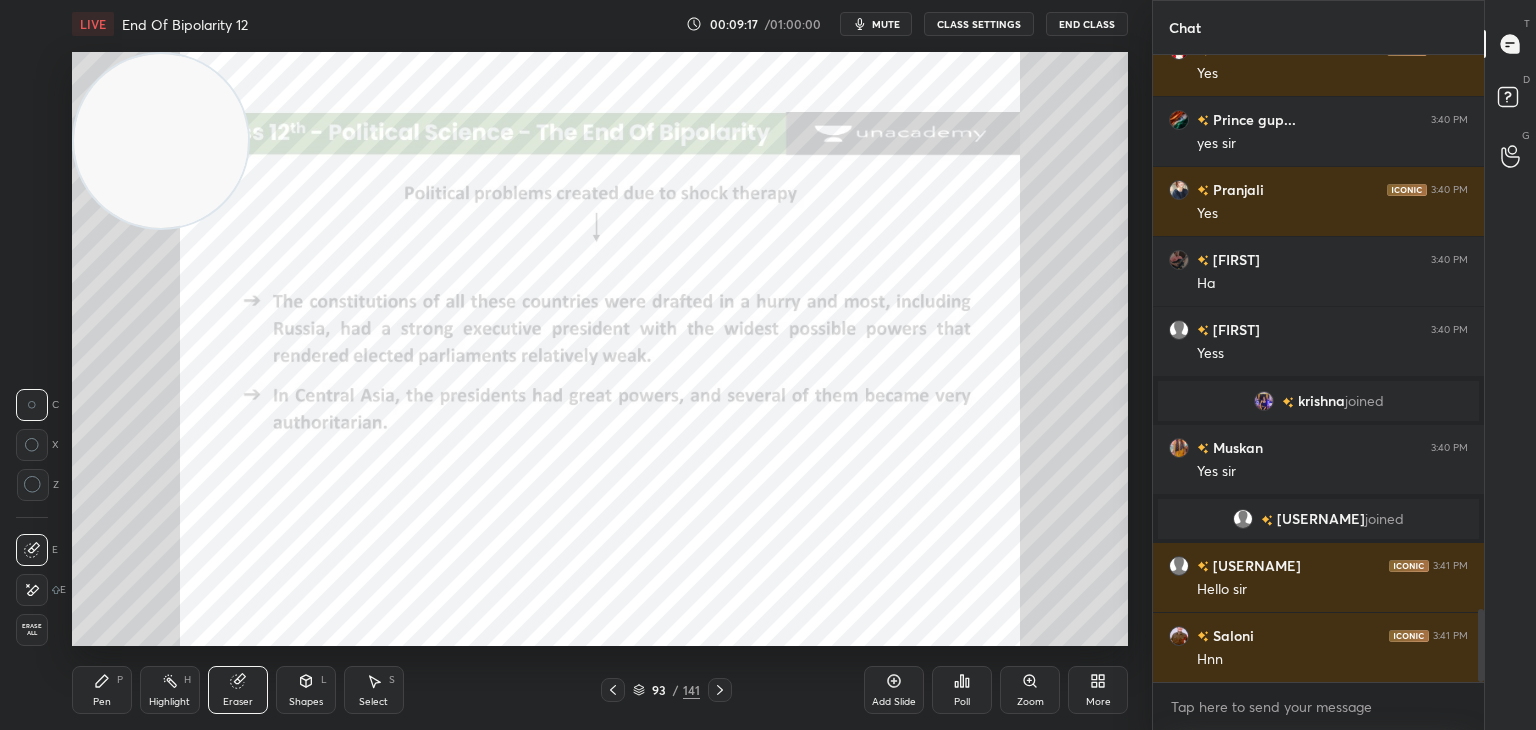 click on "Pen" at bounding box center [102, 702] 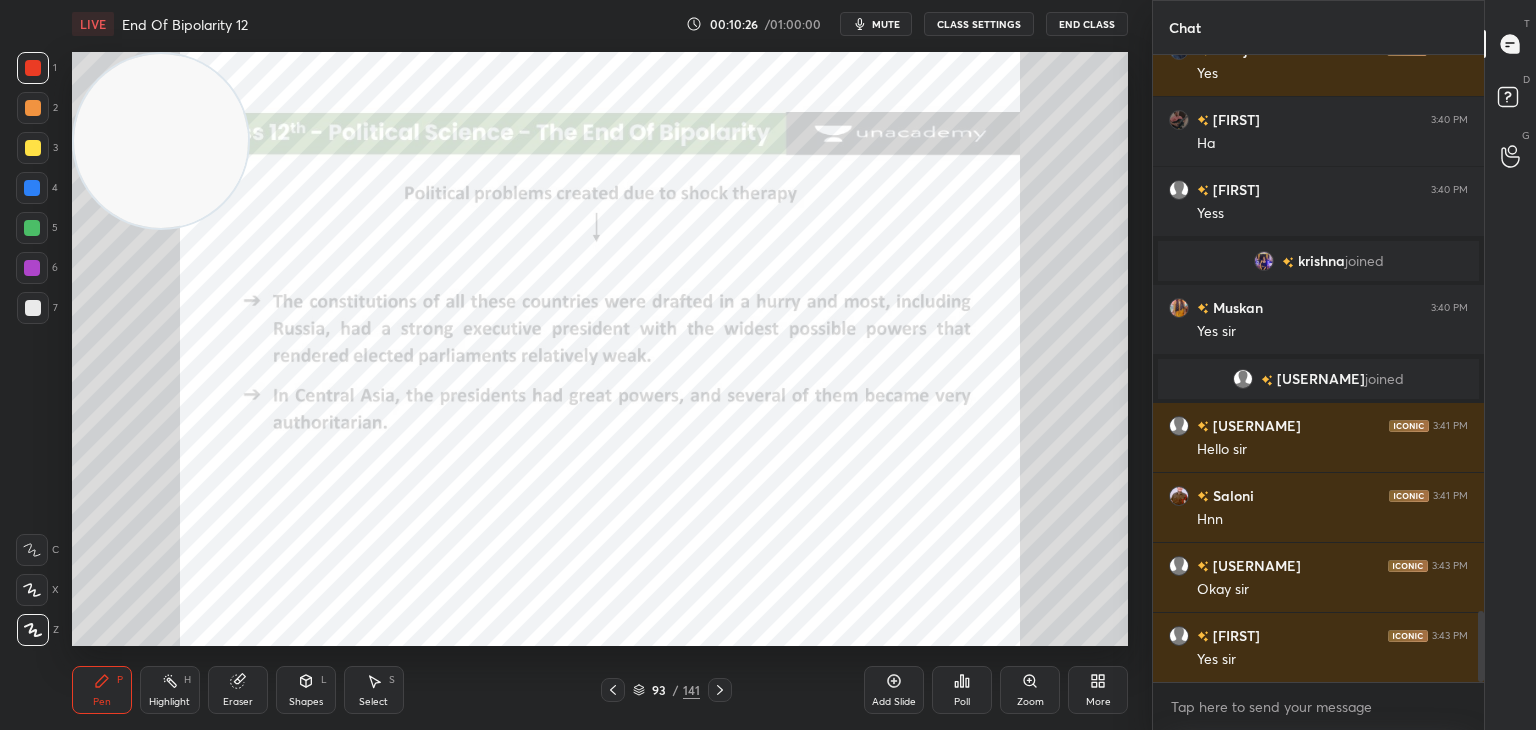 scroll, scrollTop: 4962, scrollLeft: 0, axis: vertical 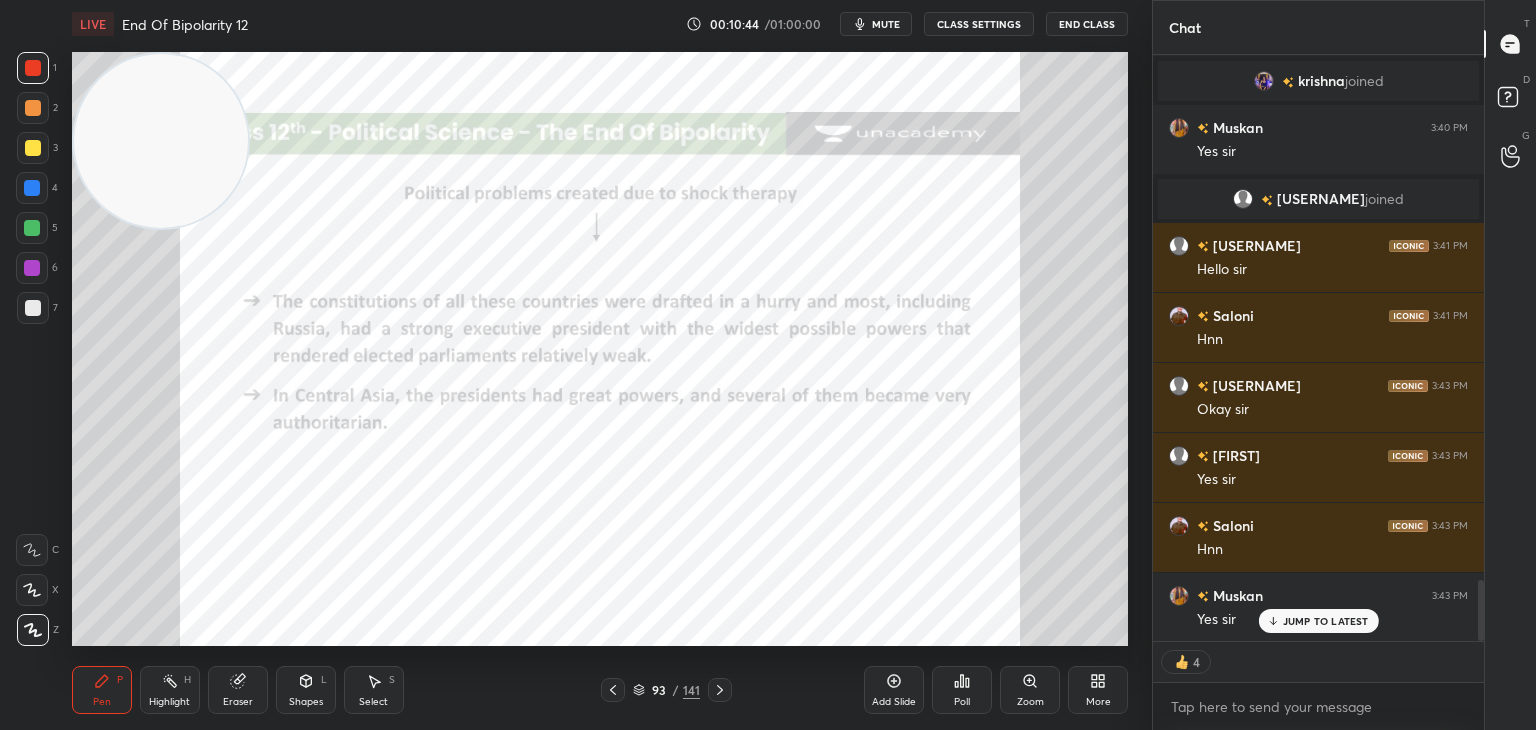 click on "JUMP TO LATEST" at bounding box center [1326, 621] 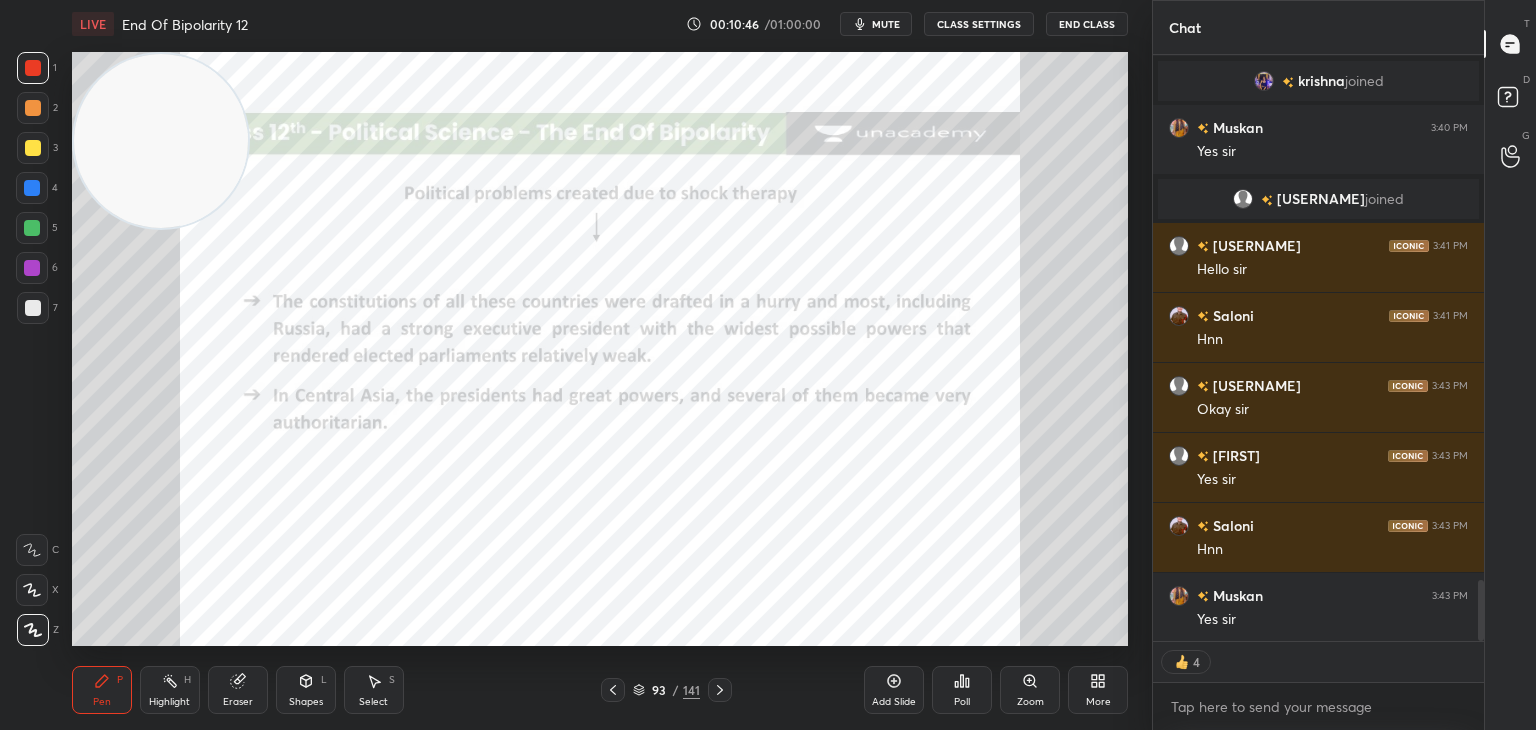 scroll, scrollTop: 6, scrollLeft: 6, axis: both 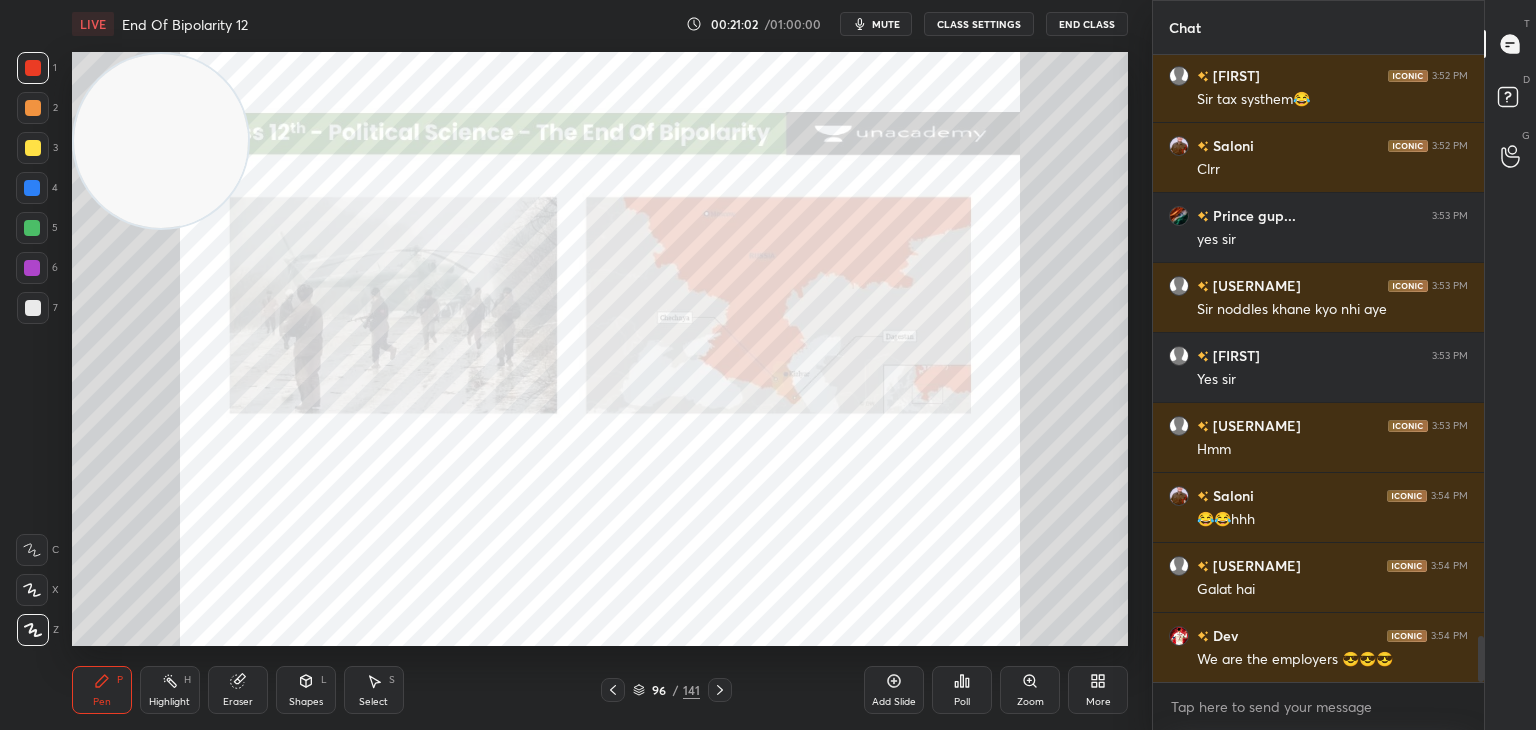 click 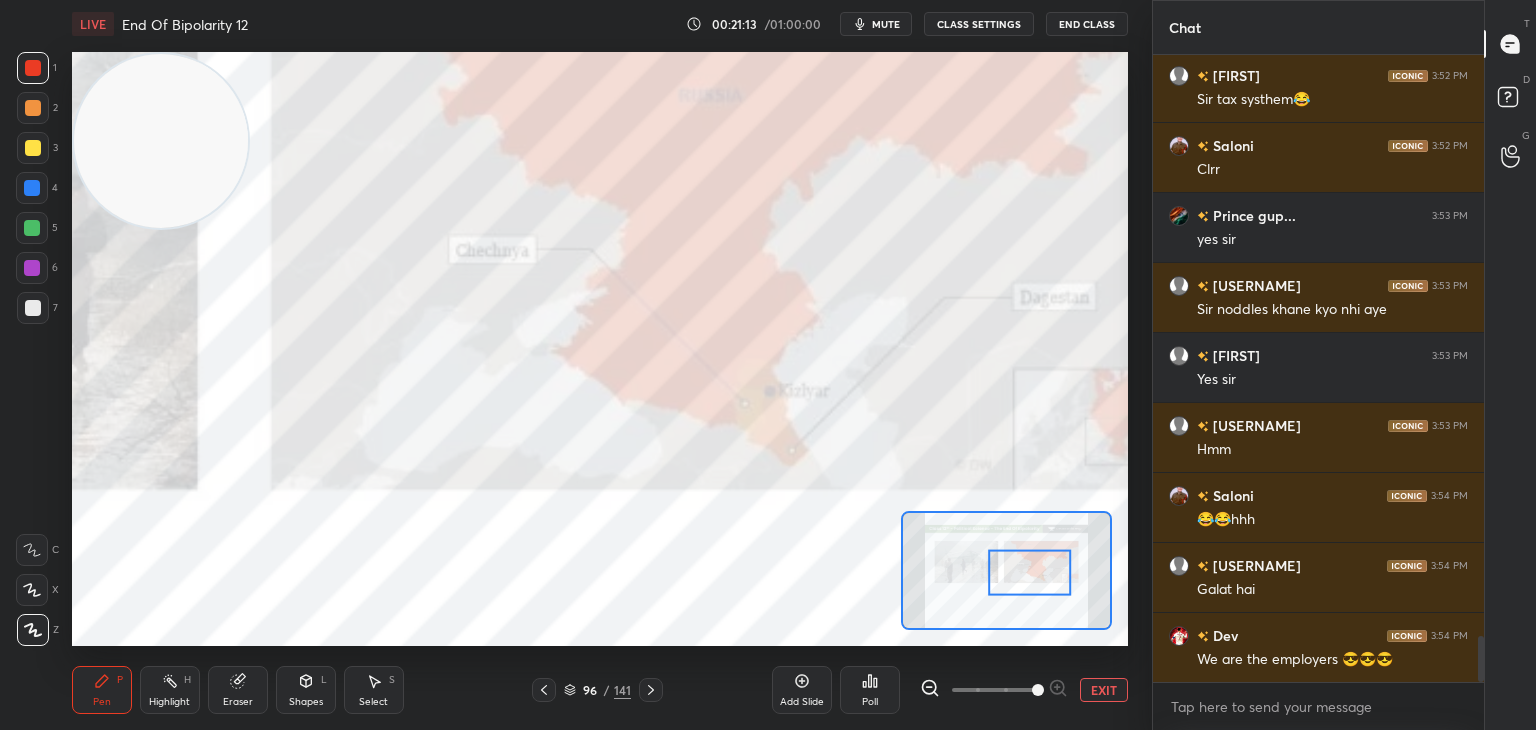 click at bounding box center [33, 308] 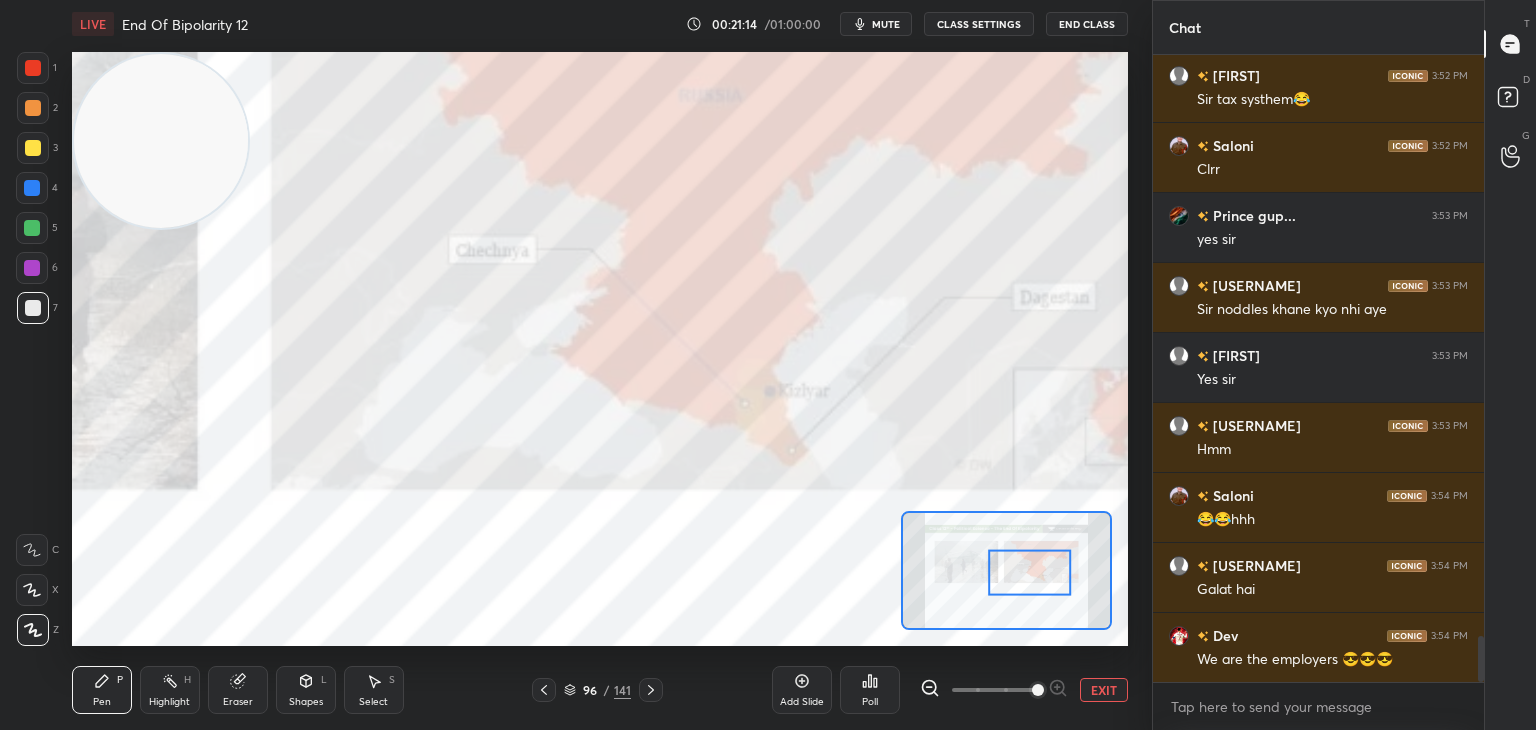 click 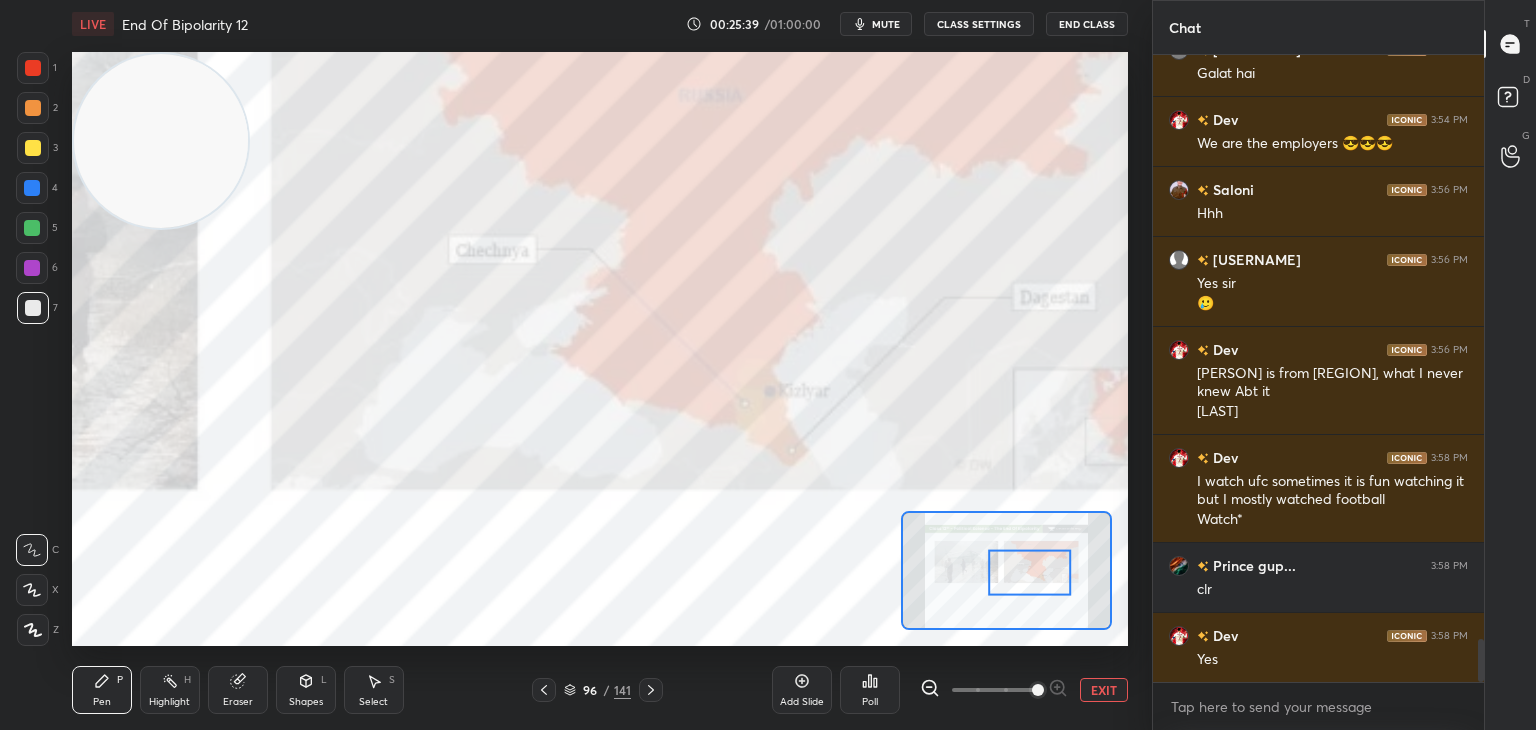 scroll, scrollTop: 8594, scrollLeft: 0, axis: vertical 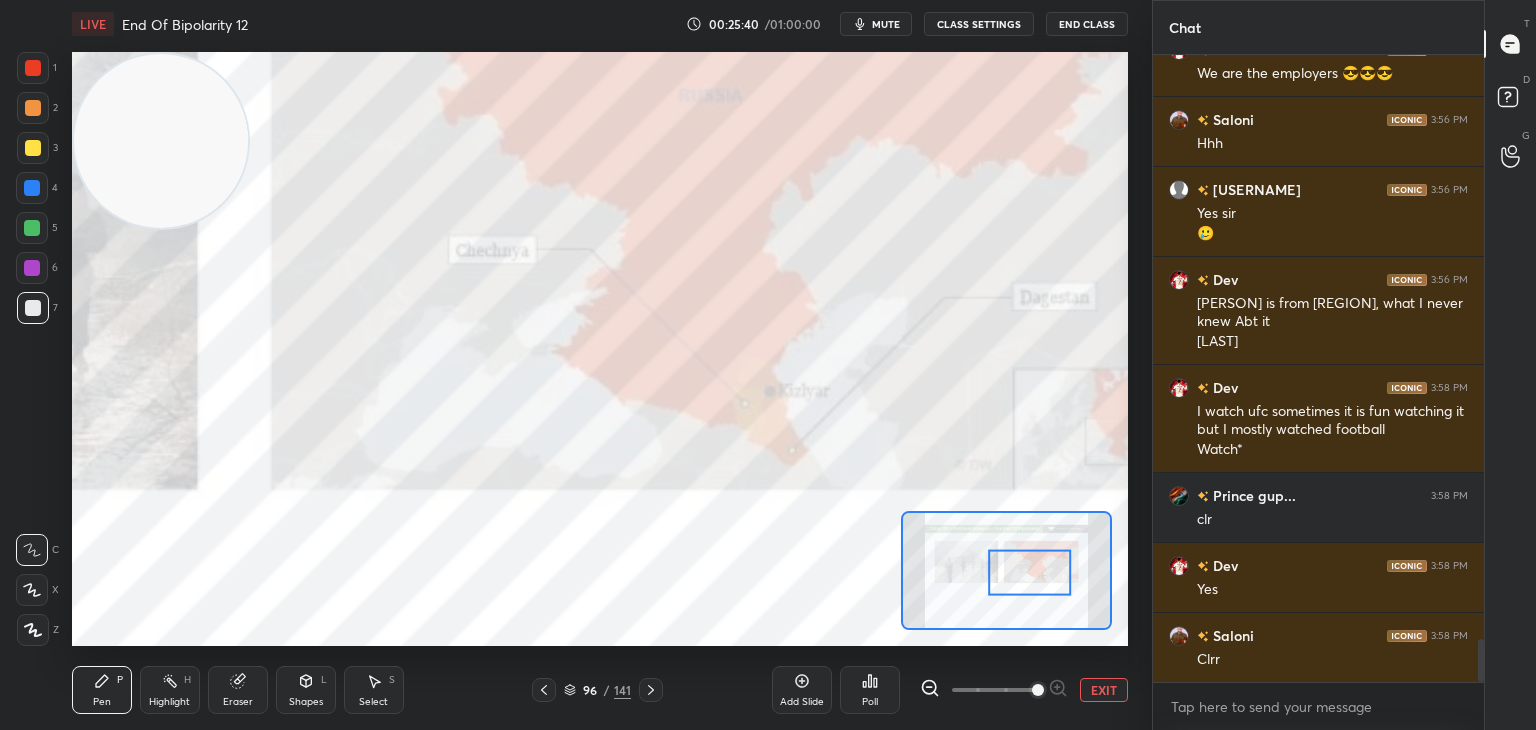 click on "EXIT" at bounding box center (1104, 690) 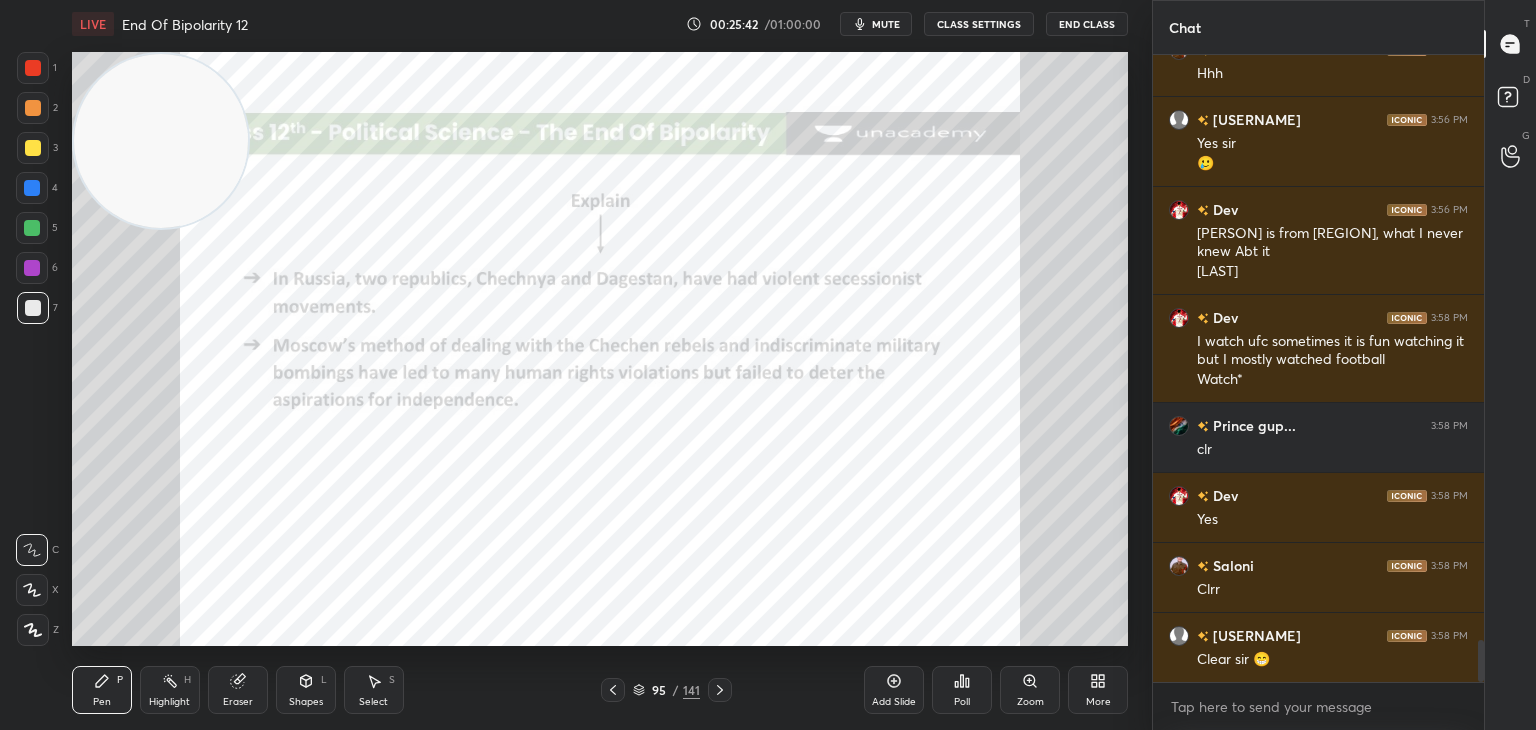 scroll, scrollTop: 8734, scrollLeft: 0, axis: vertical 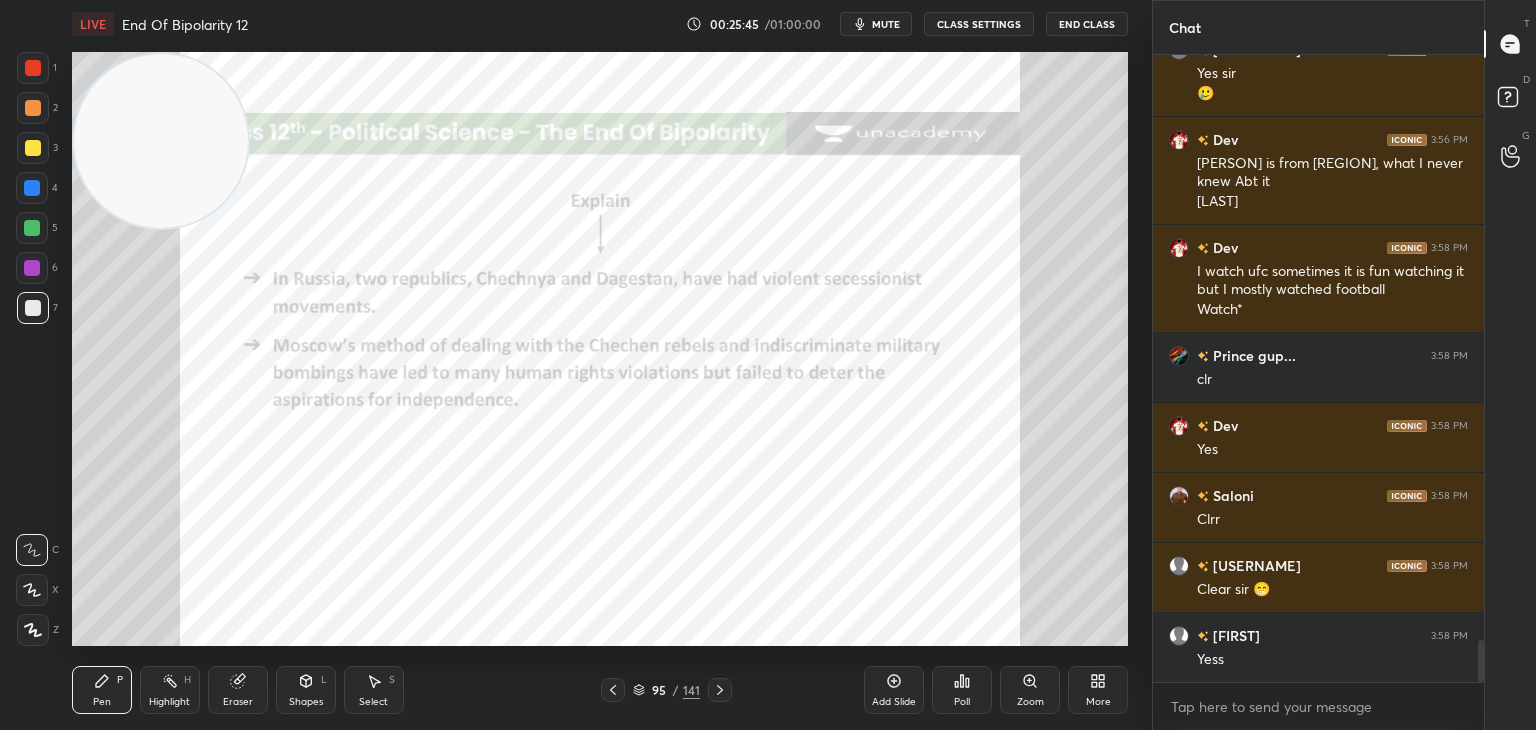 click at bounding box center [33, 68] 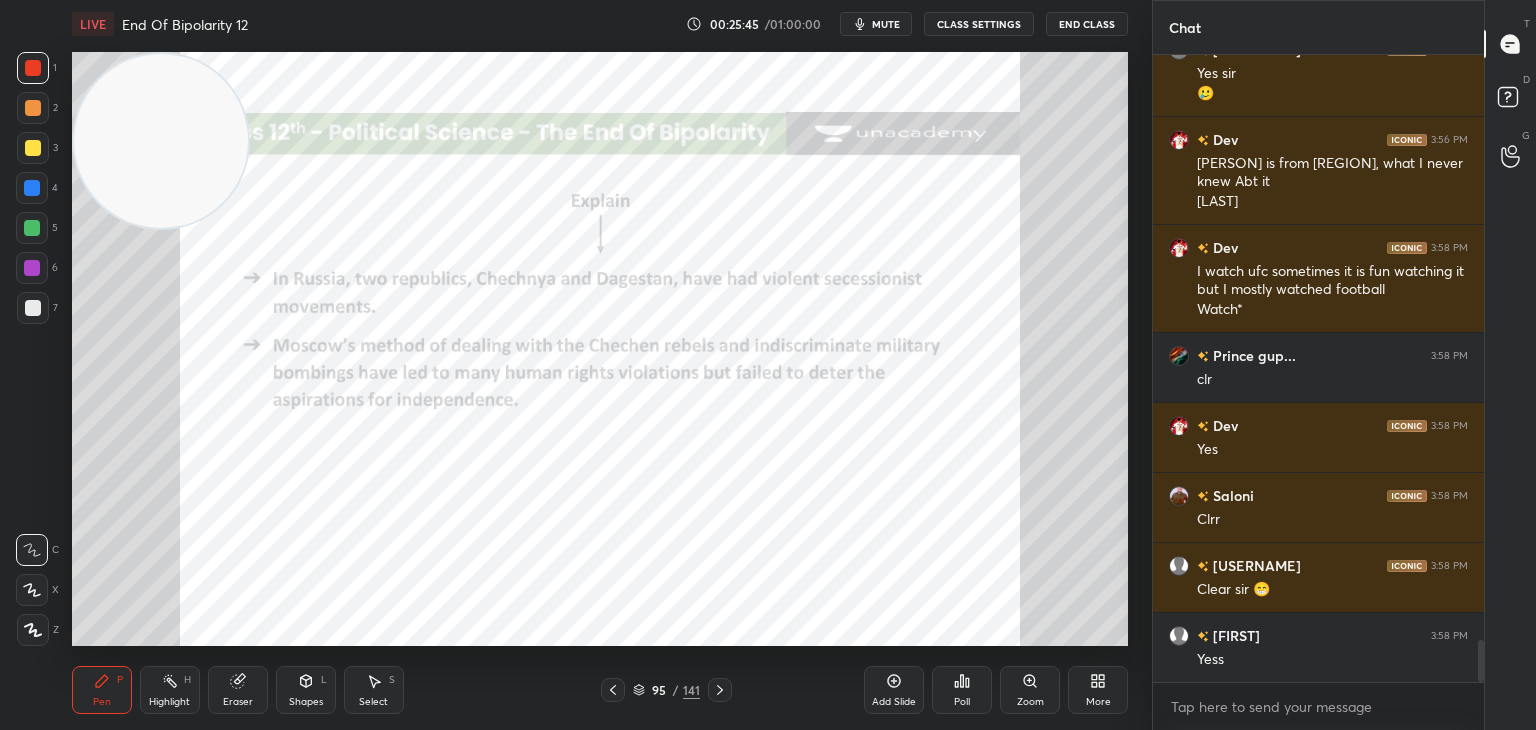 click at bounding box center [33, 630] 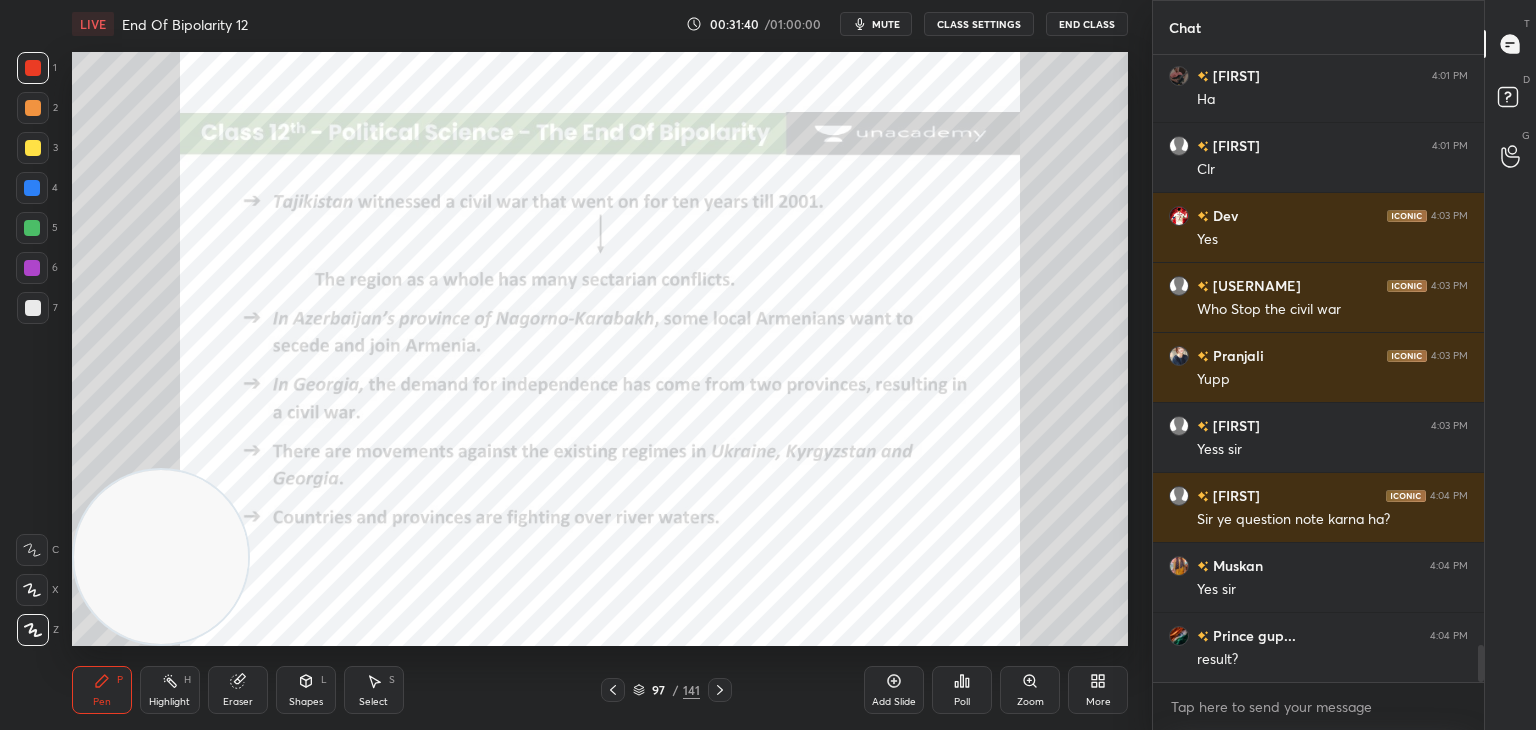 scroll, scrollTop: 10012, scrollLeft: 0, axis: vertical 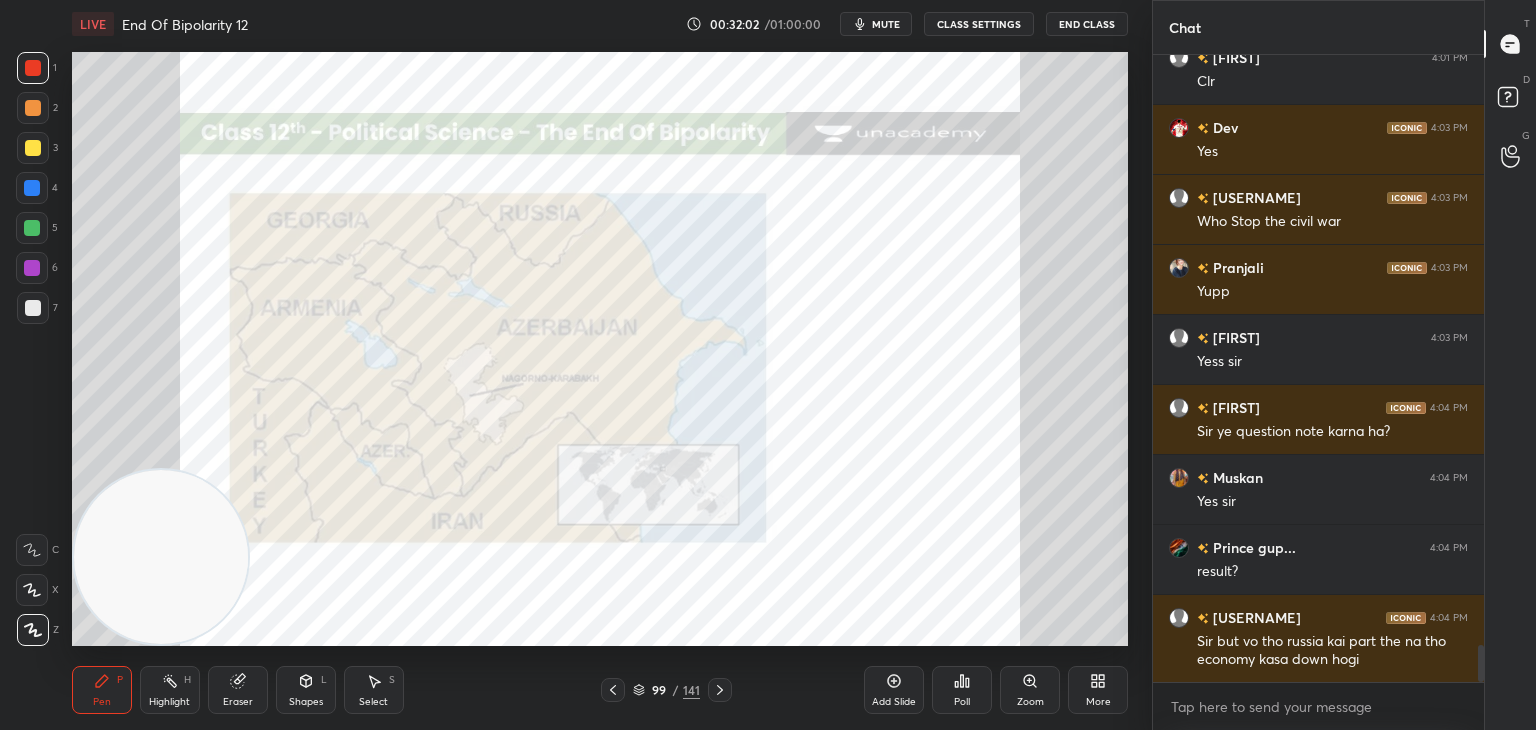 click on "Zoom" at bounding box center (1030, 690) 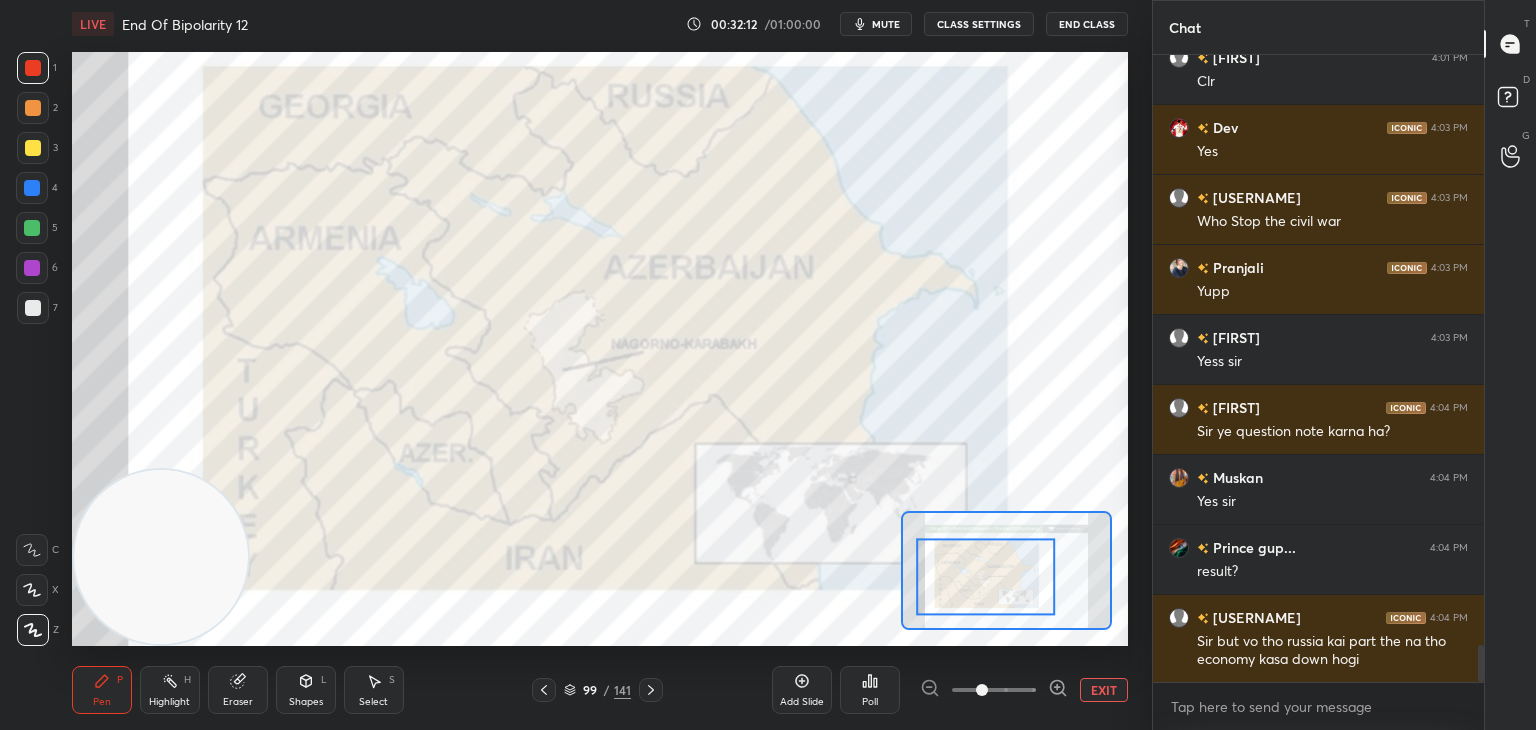 click 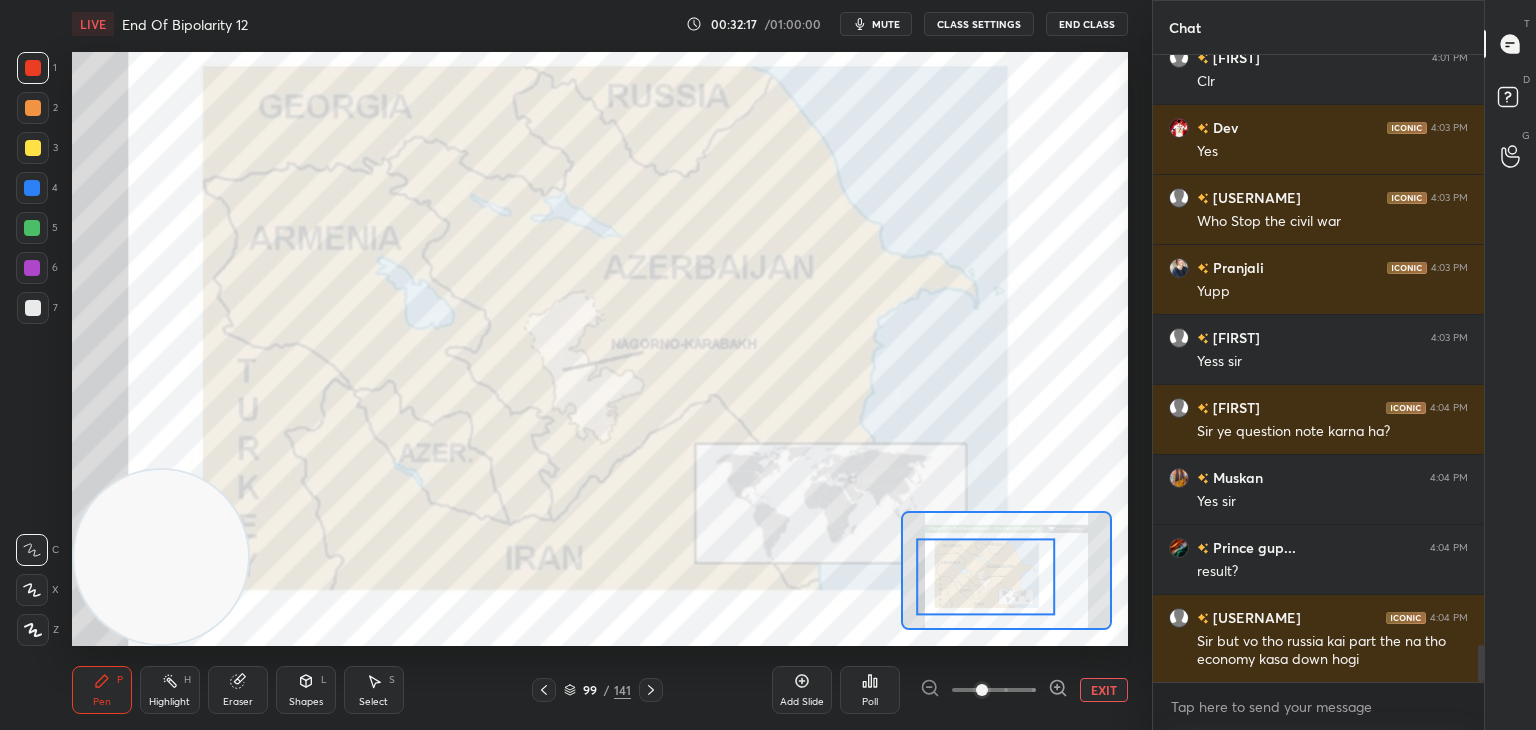 click 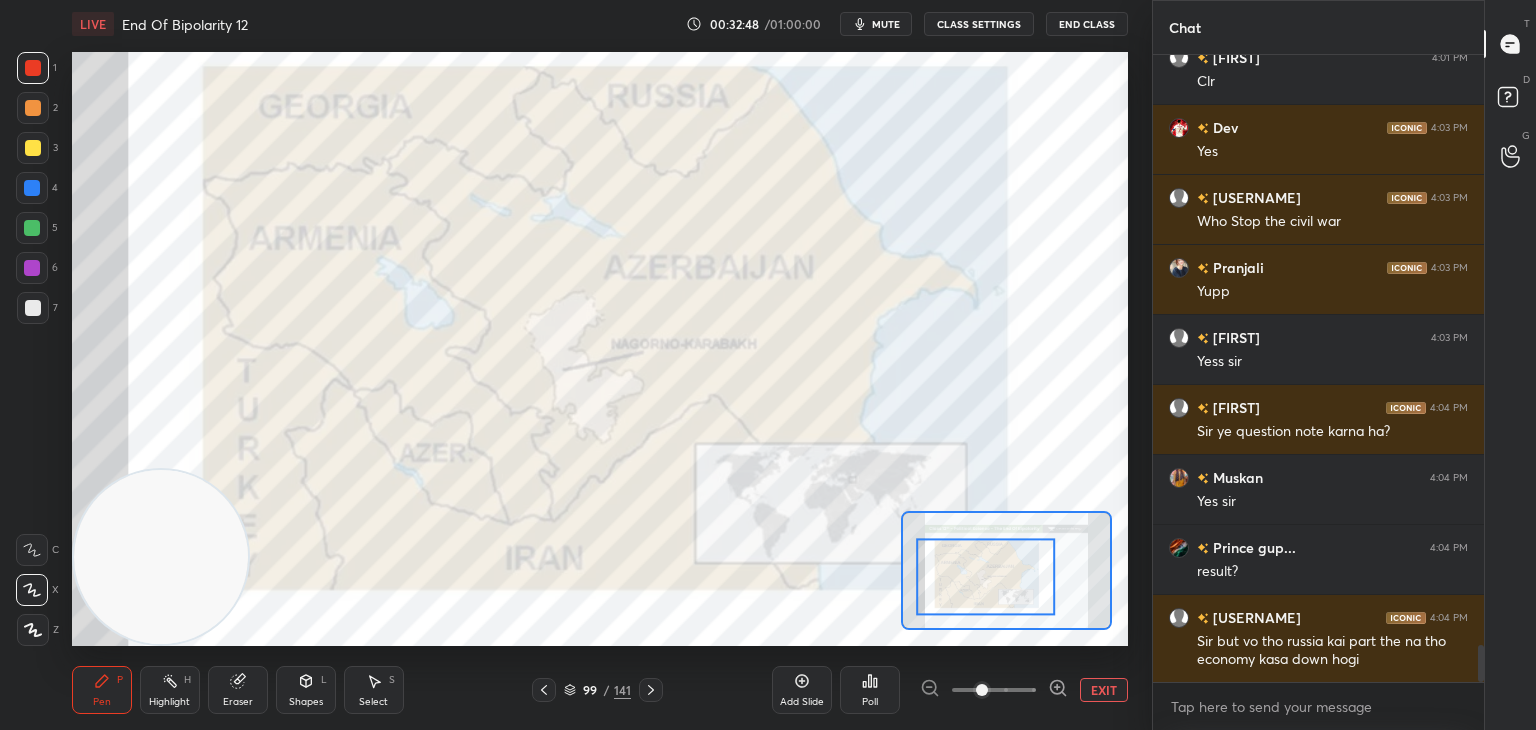 click at bounding box center [33, 148] 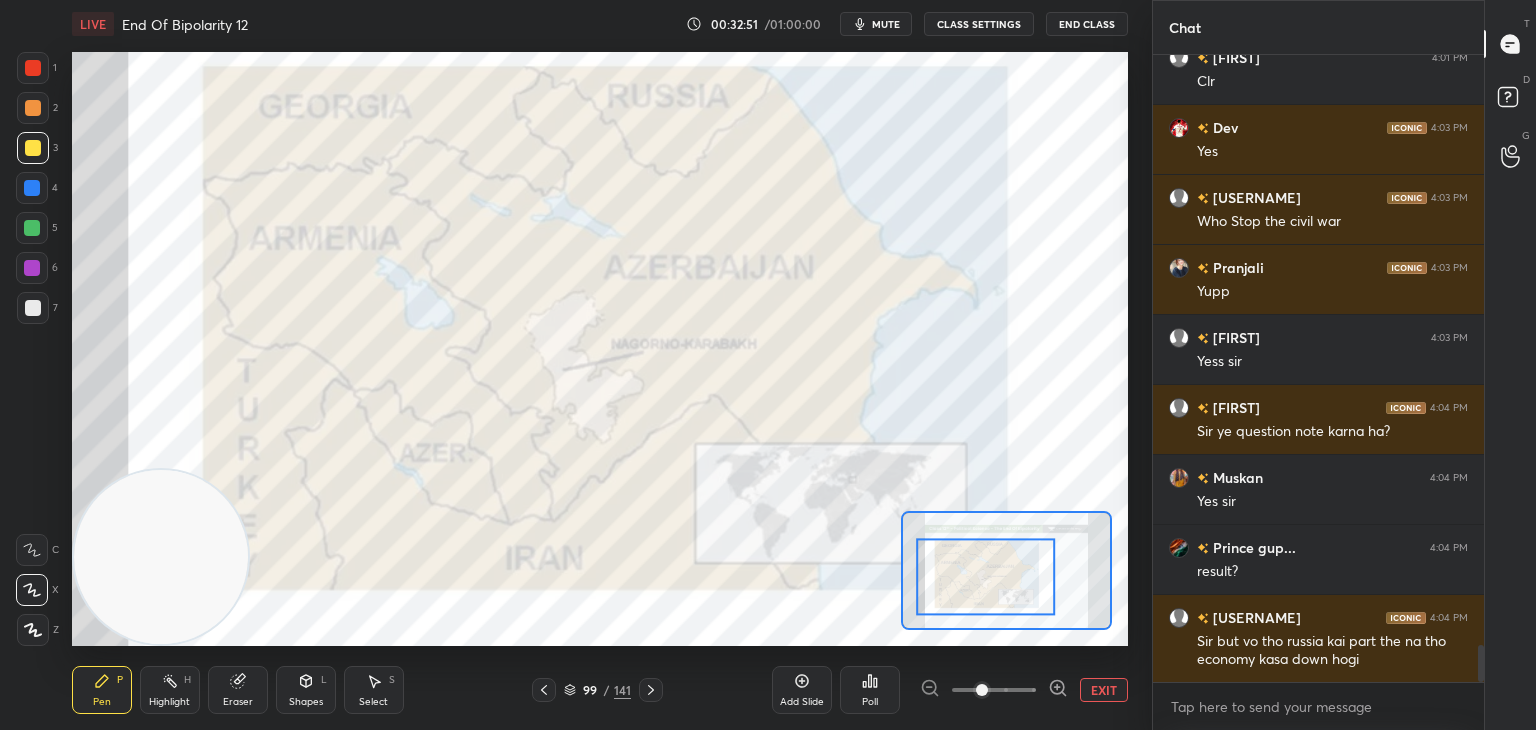scroll, scrollTop: 10082, scrollLeft: 0, axis: vertical 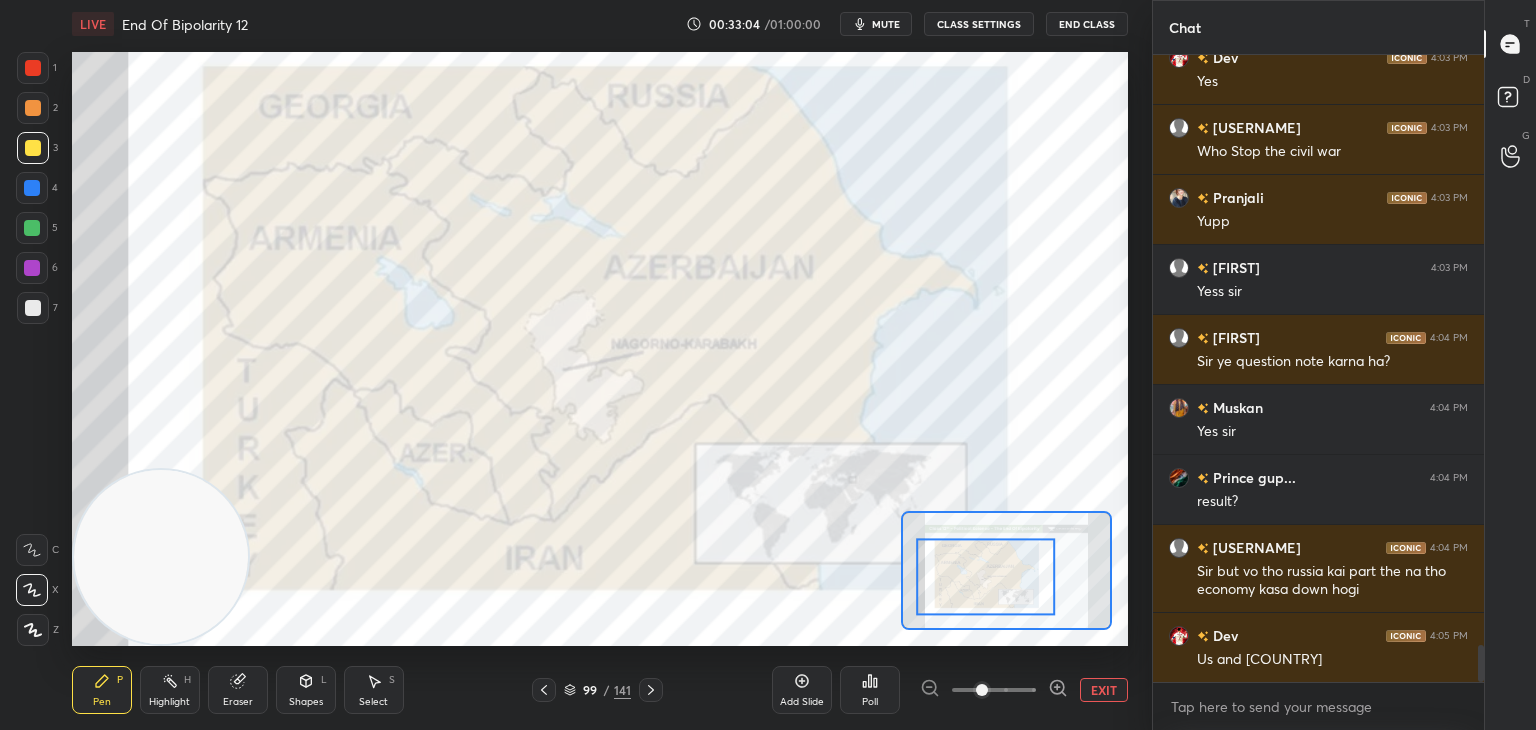 click at bounding box center [33, 68] 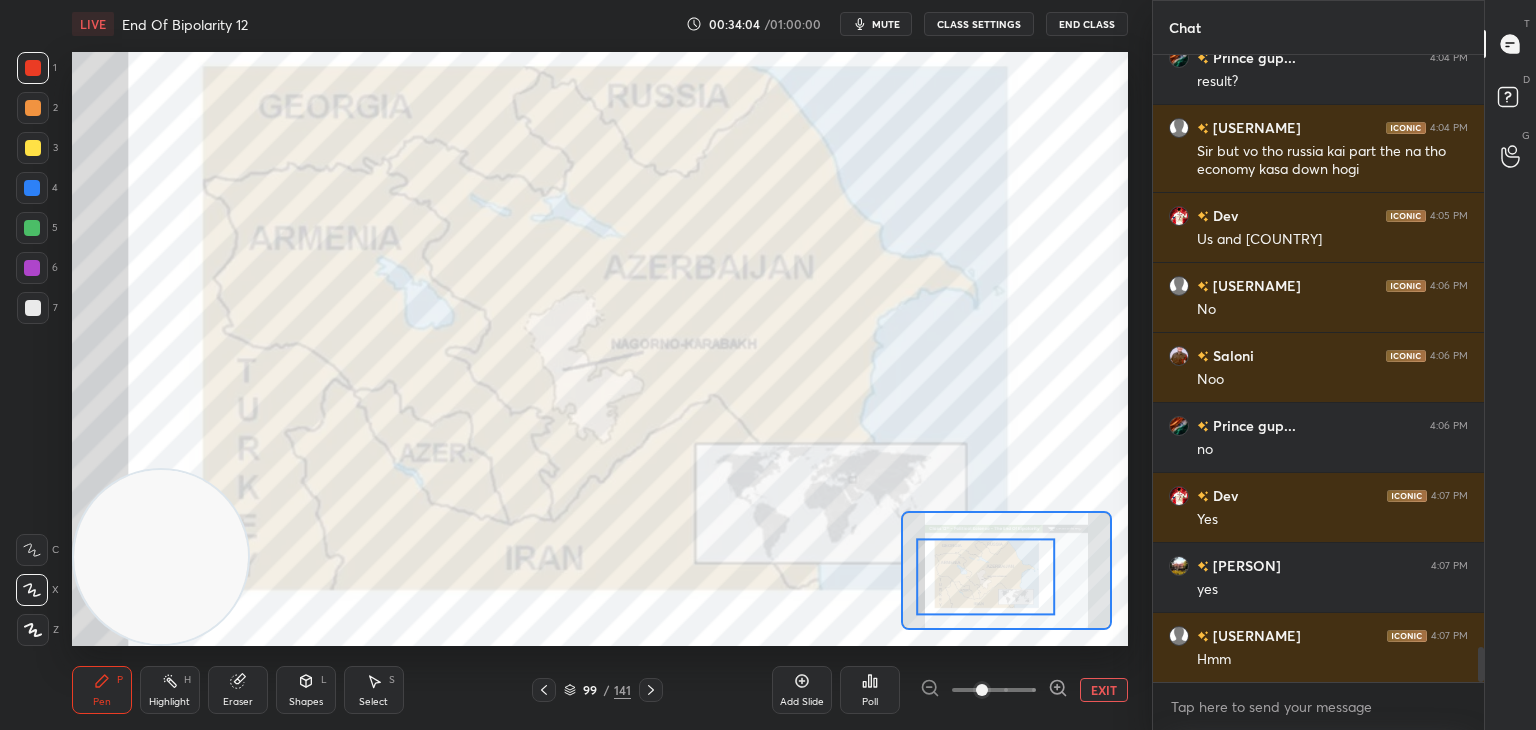scroll, scrollTop: 10572, scrollLeft: 0, axis: vertical 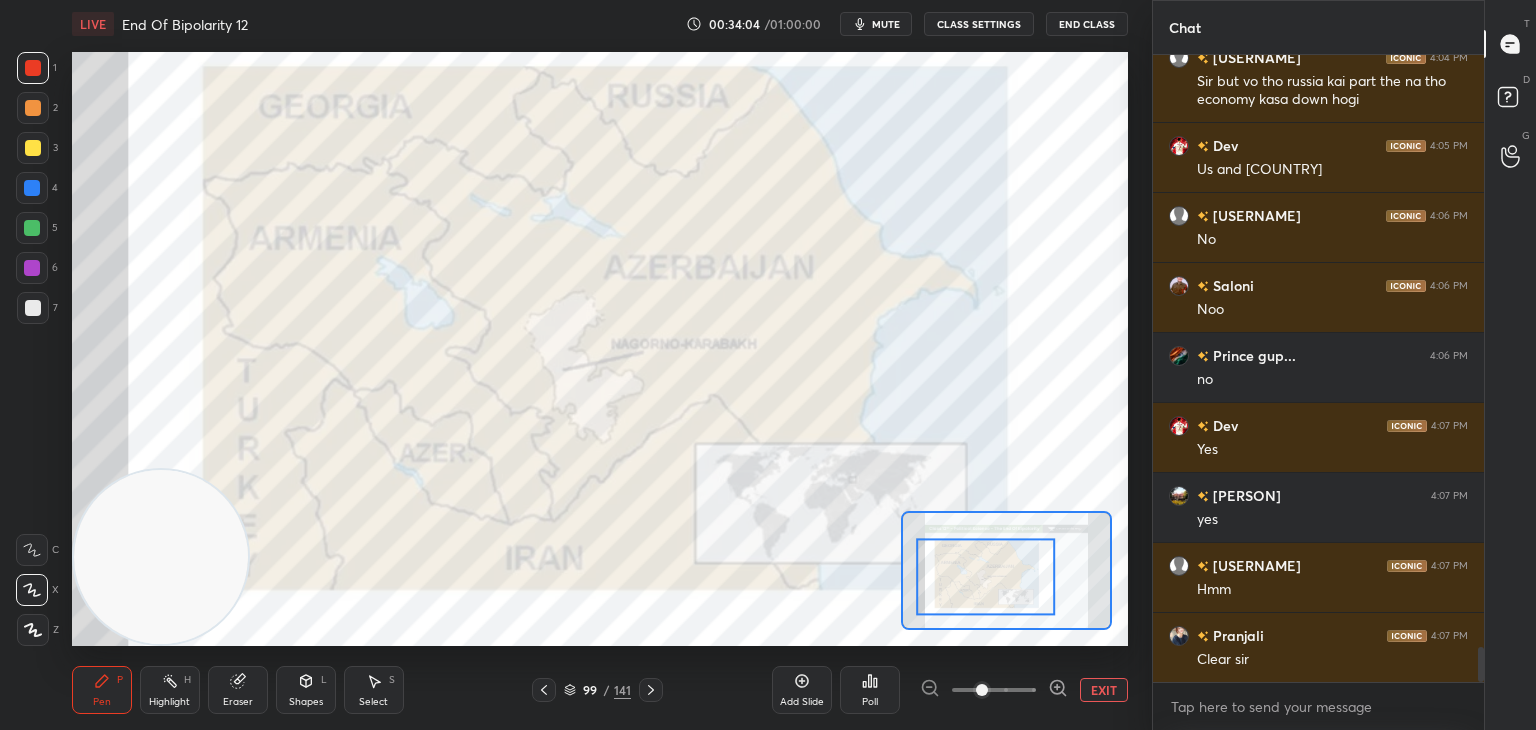click on "EXIT" at bounding box center [1104, 690] 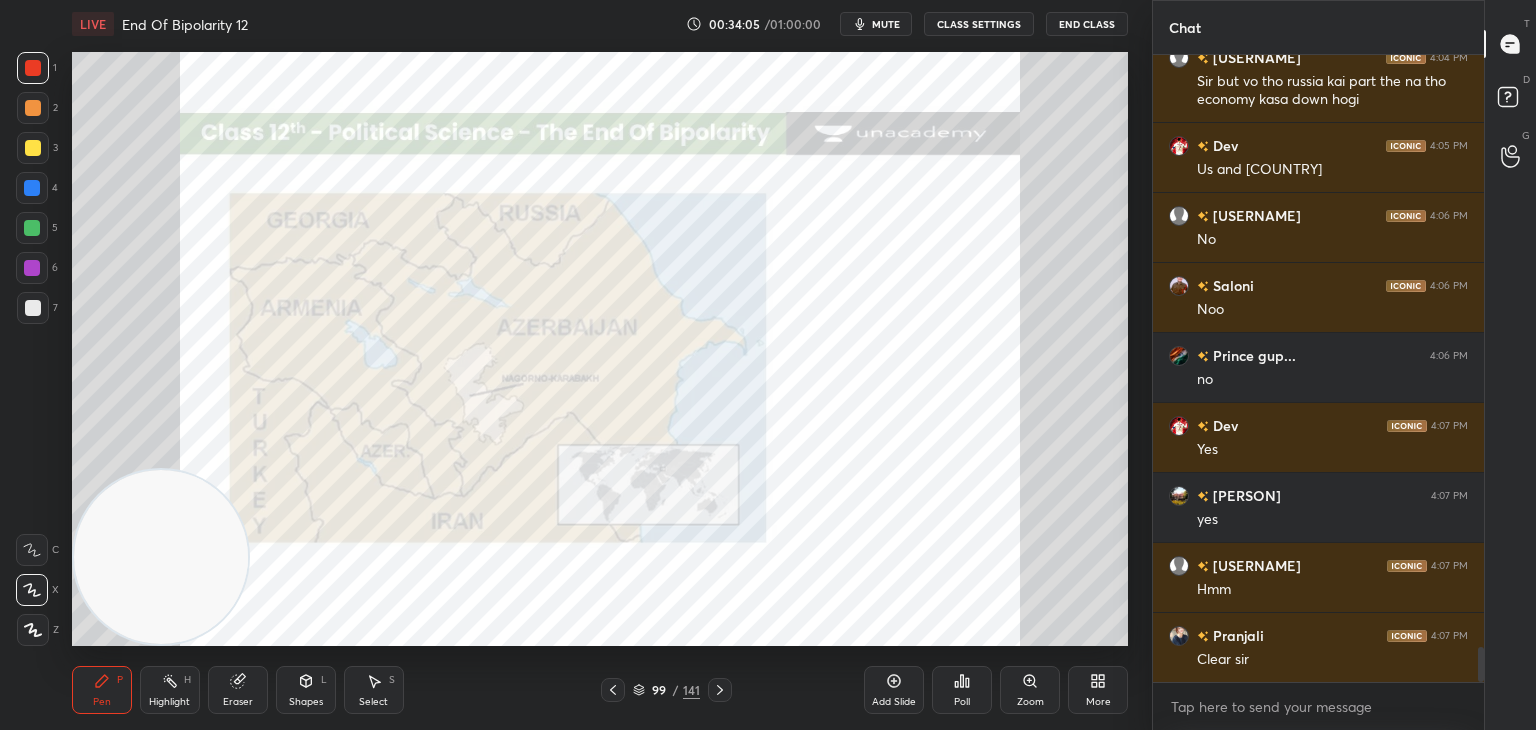 scroll, scrollTop: 10642, scrollLeft: 0, axis: vertical 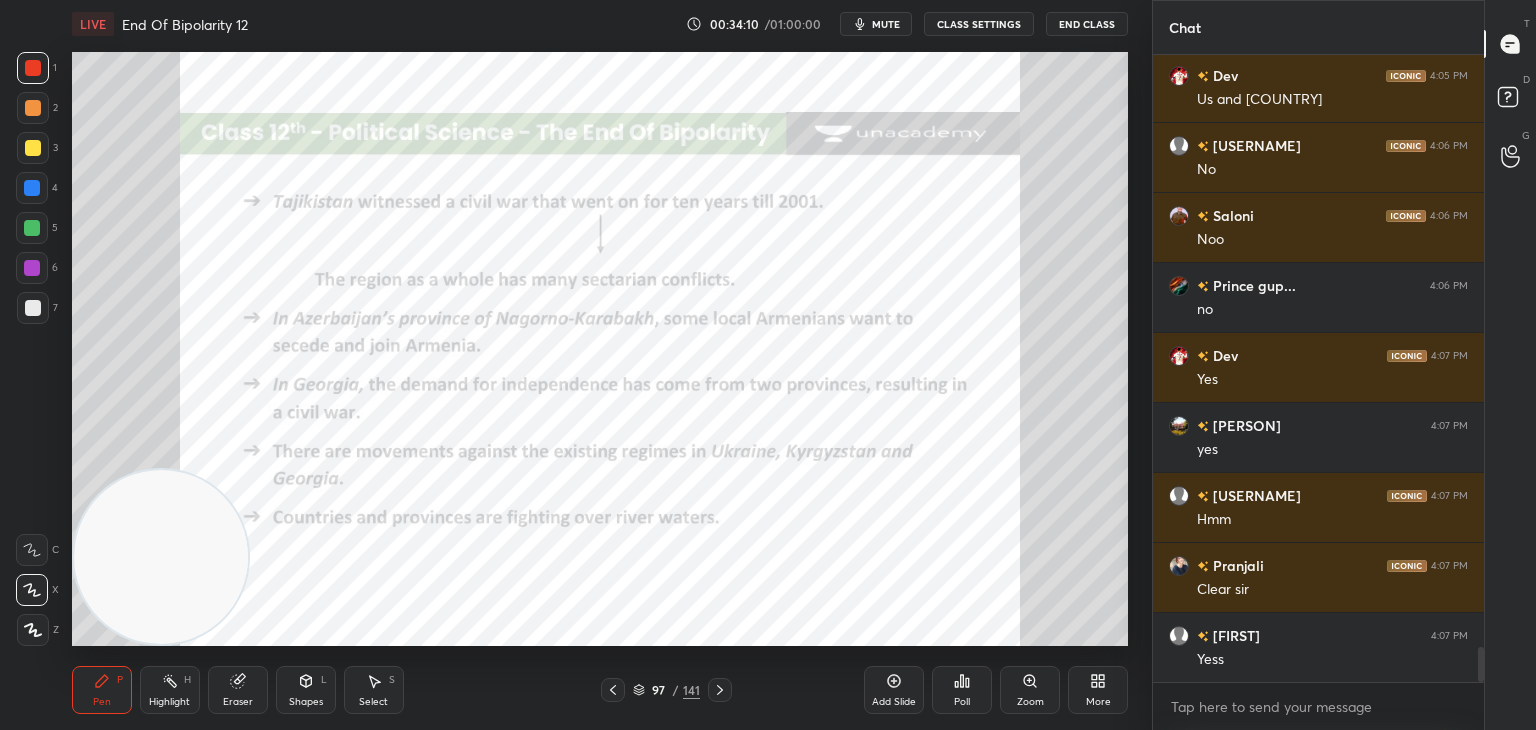 click 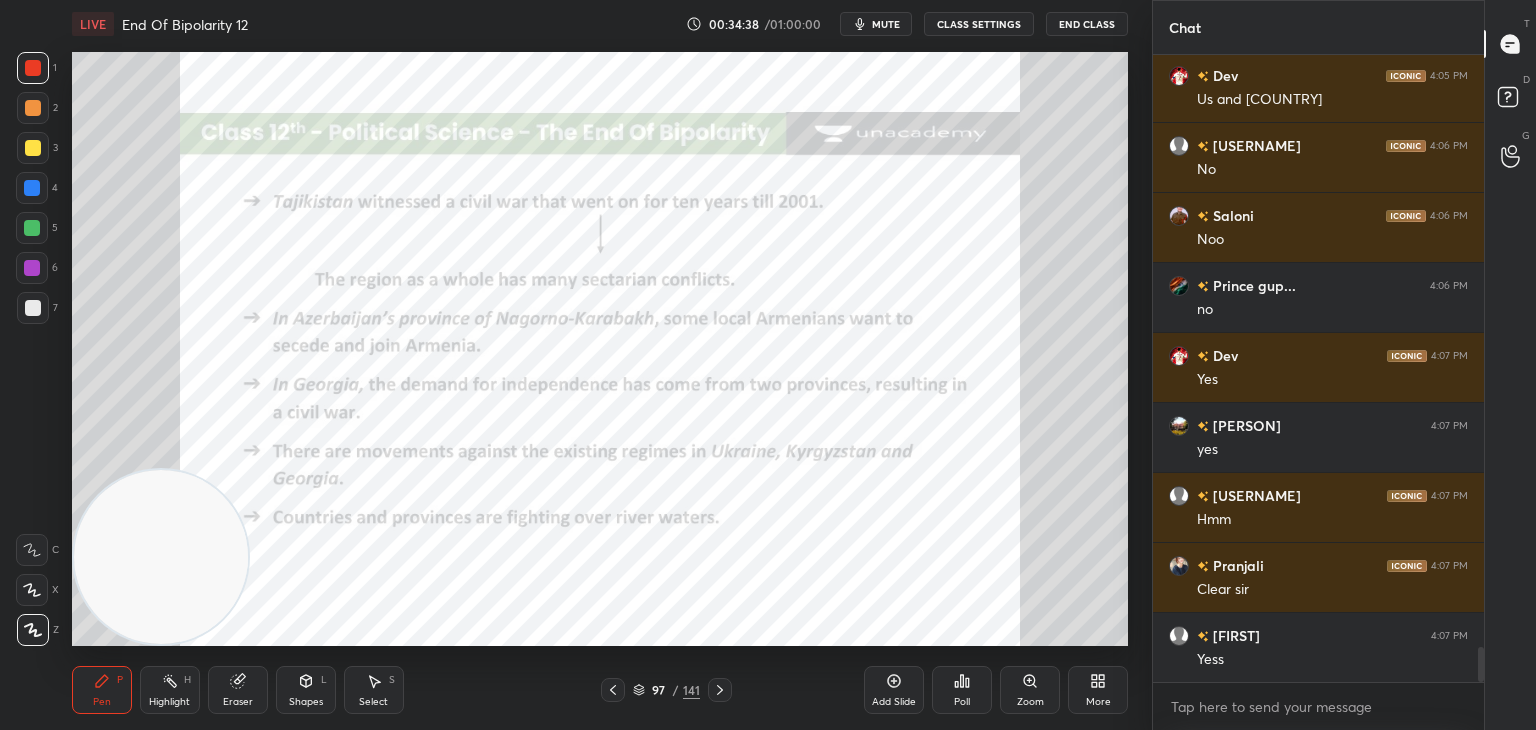 click 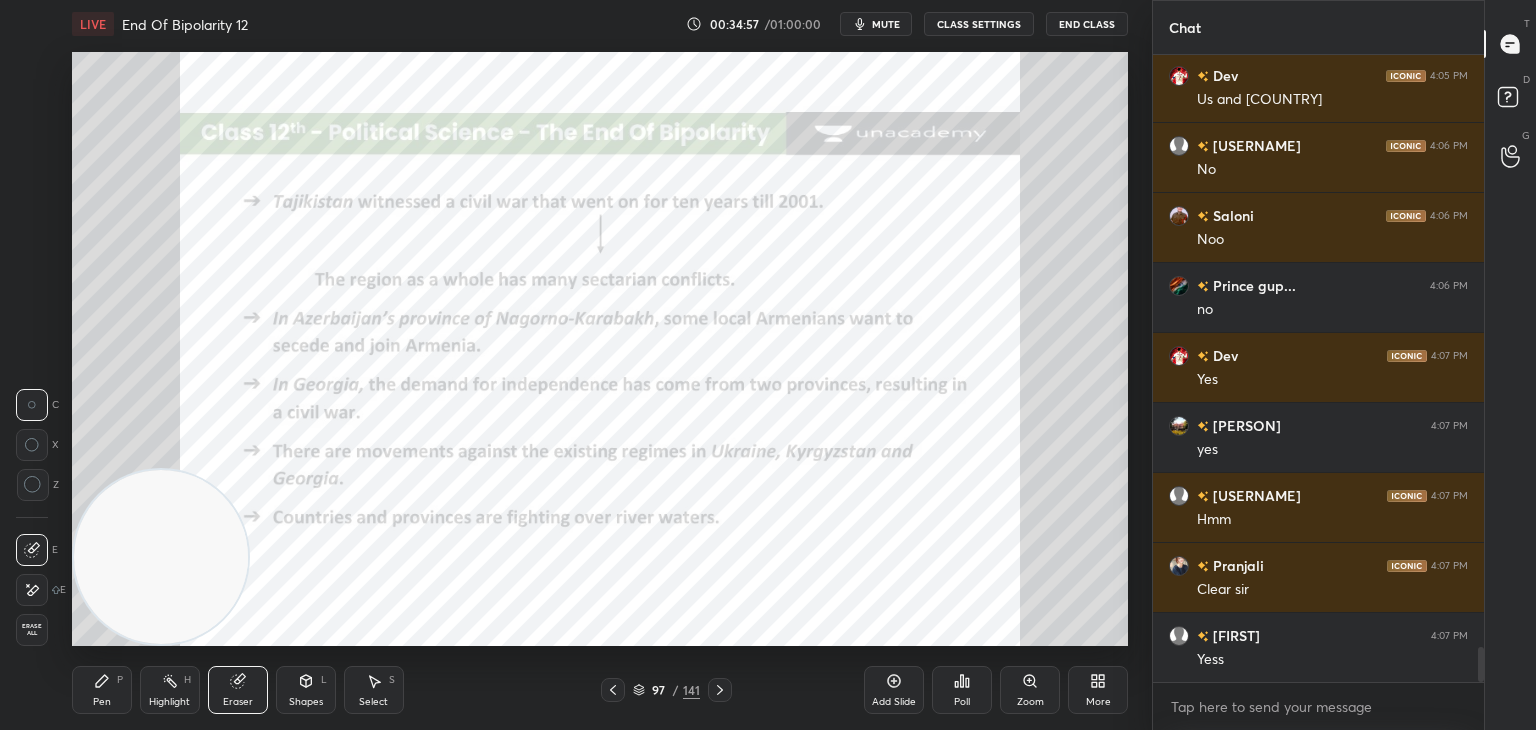 click 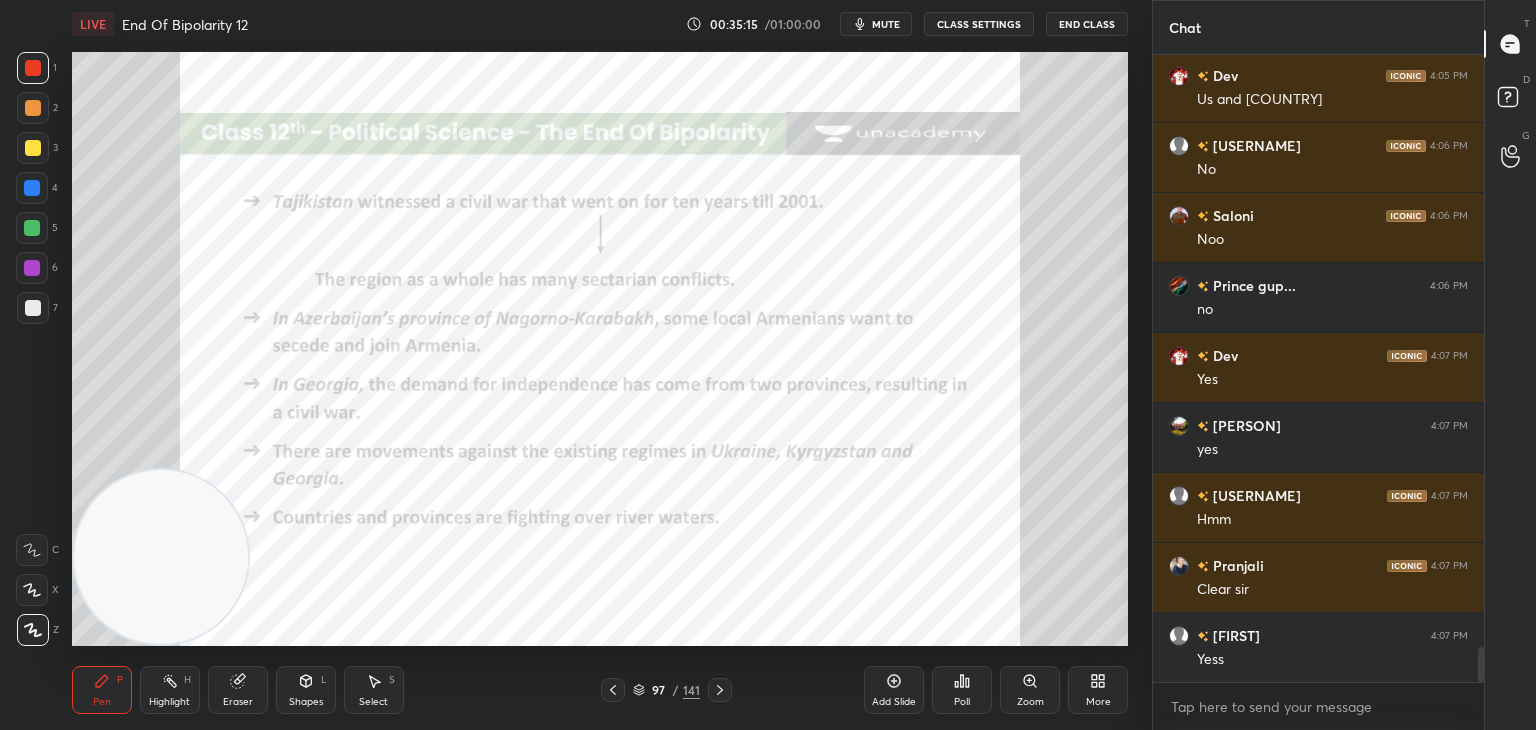 scroll, scrollTop: 10712, scrollLeft: 0, axis: vertical 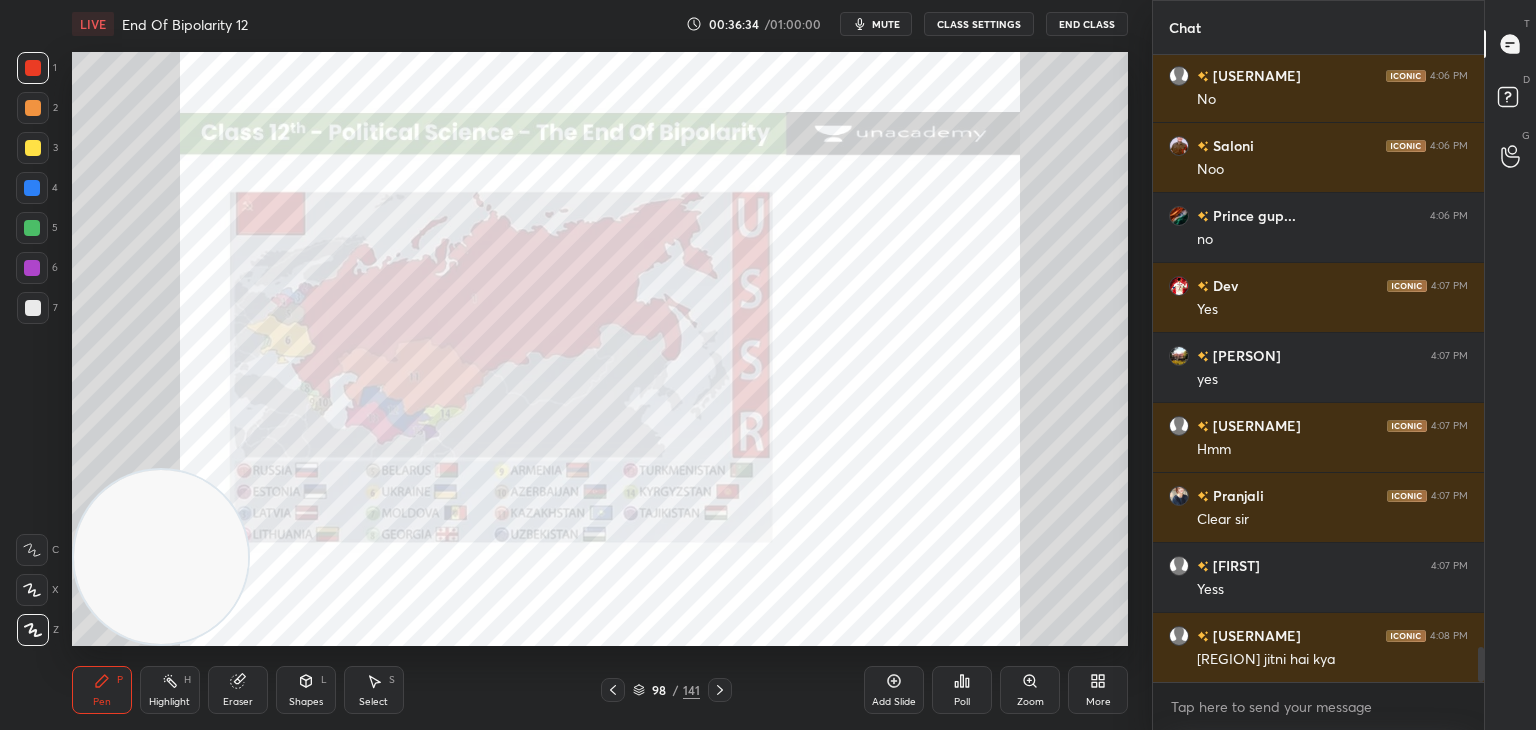 click 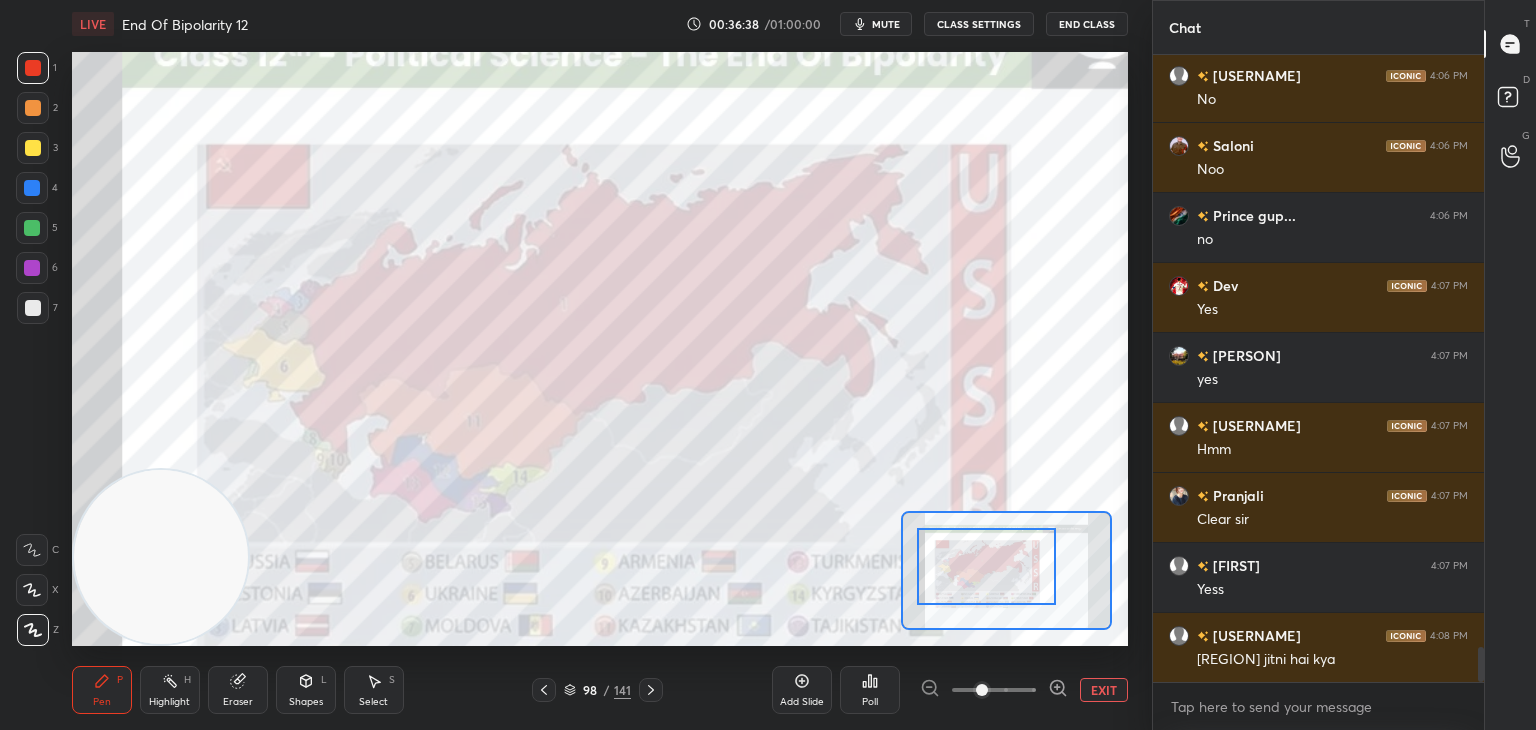 click at bounding box center (32, 188) 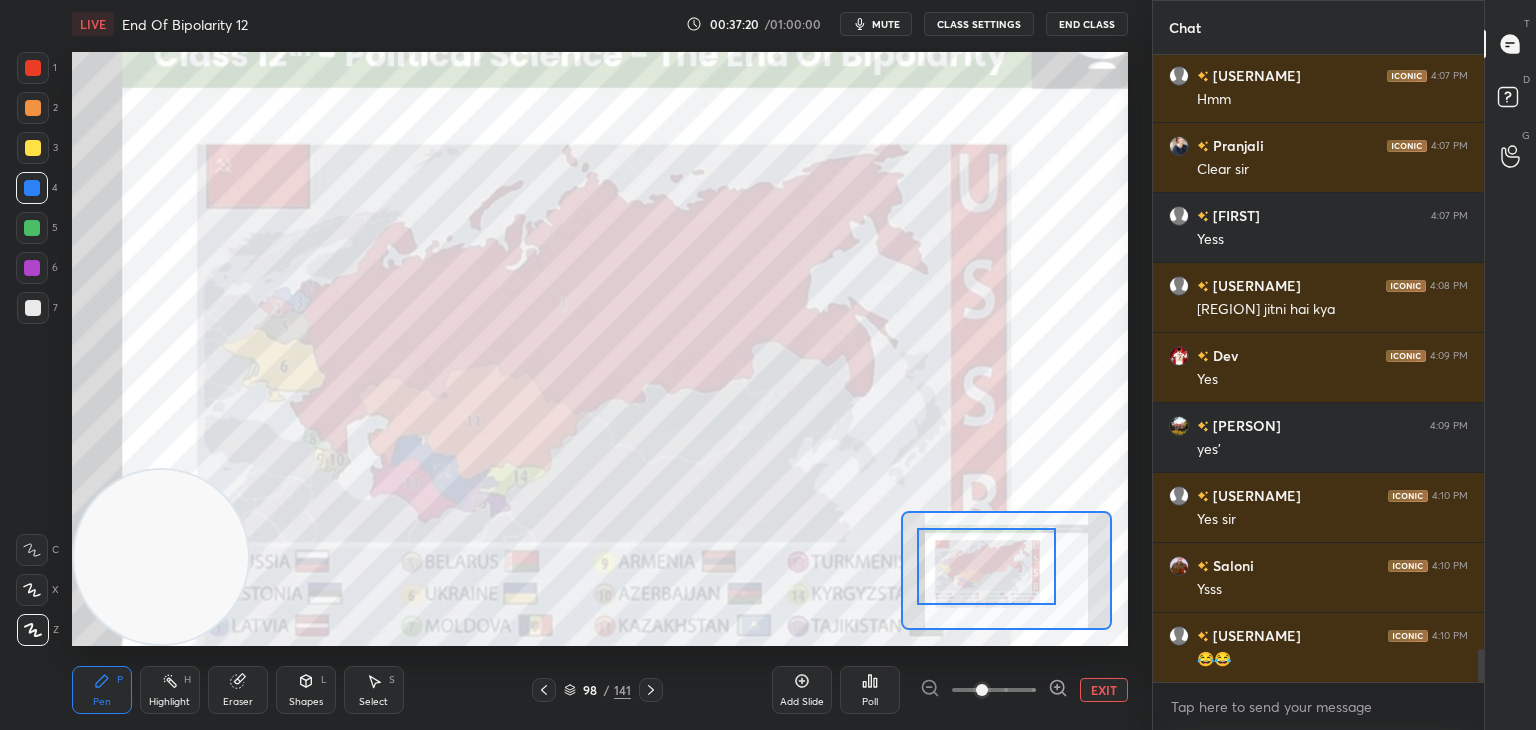 scroll, scrollTop: 11132, scrollLeft: 0, axis: vertical 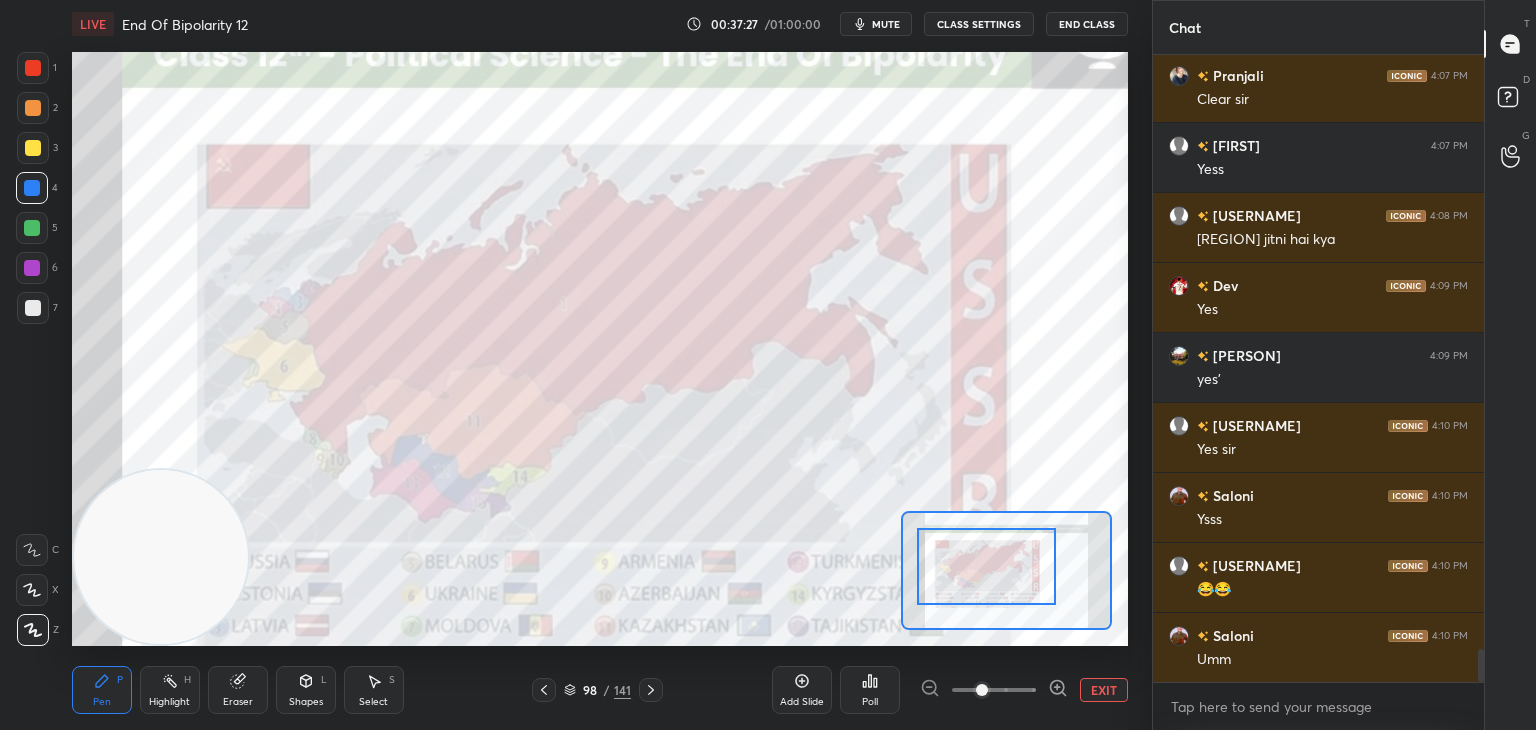 click on "EXIT" at bounding box center [1104, 690] 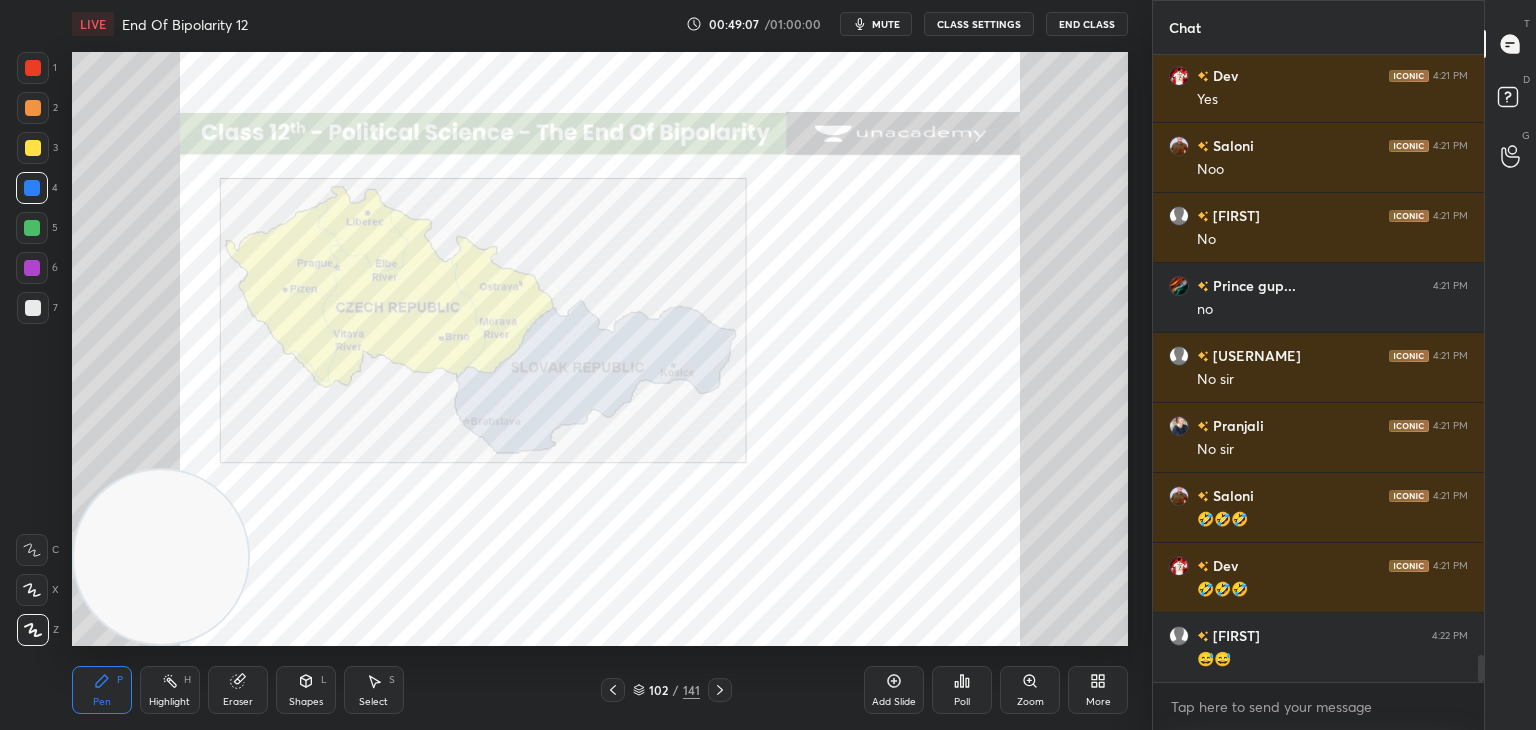 scroll, scrollTop: 13762, scrollLeft: 0, axis: vertical 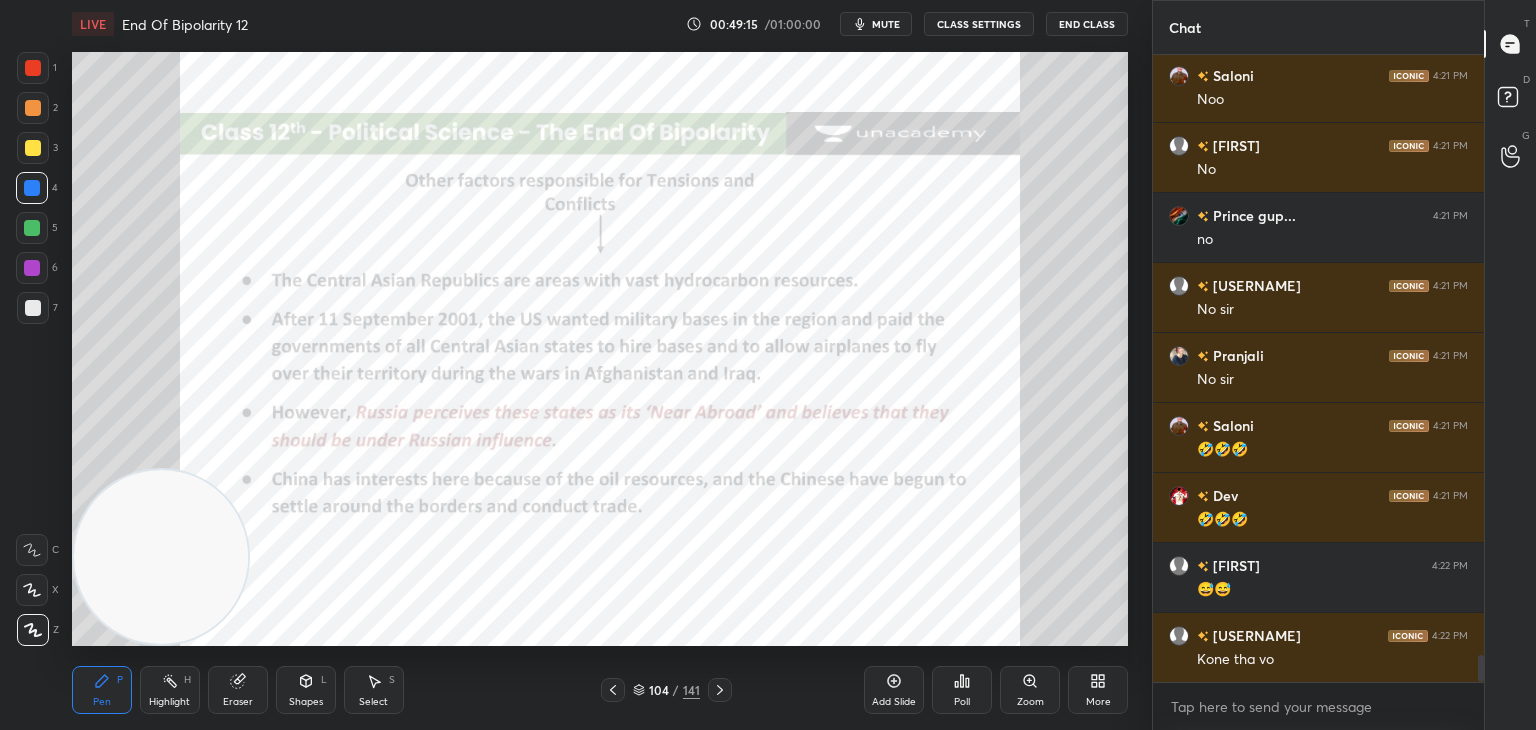 click at bounding box center [33, 68] 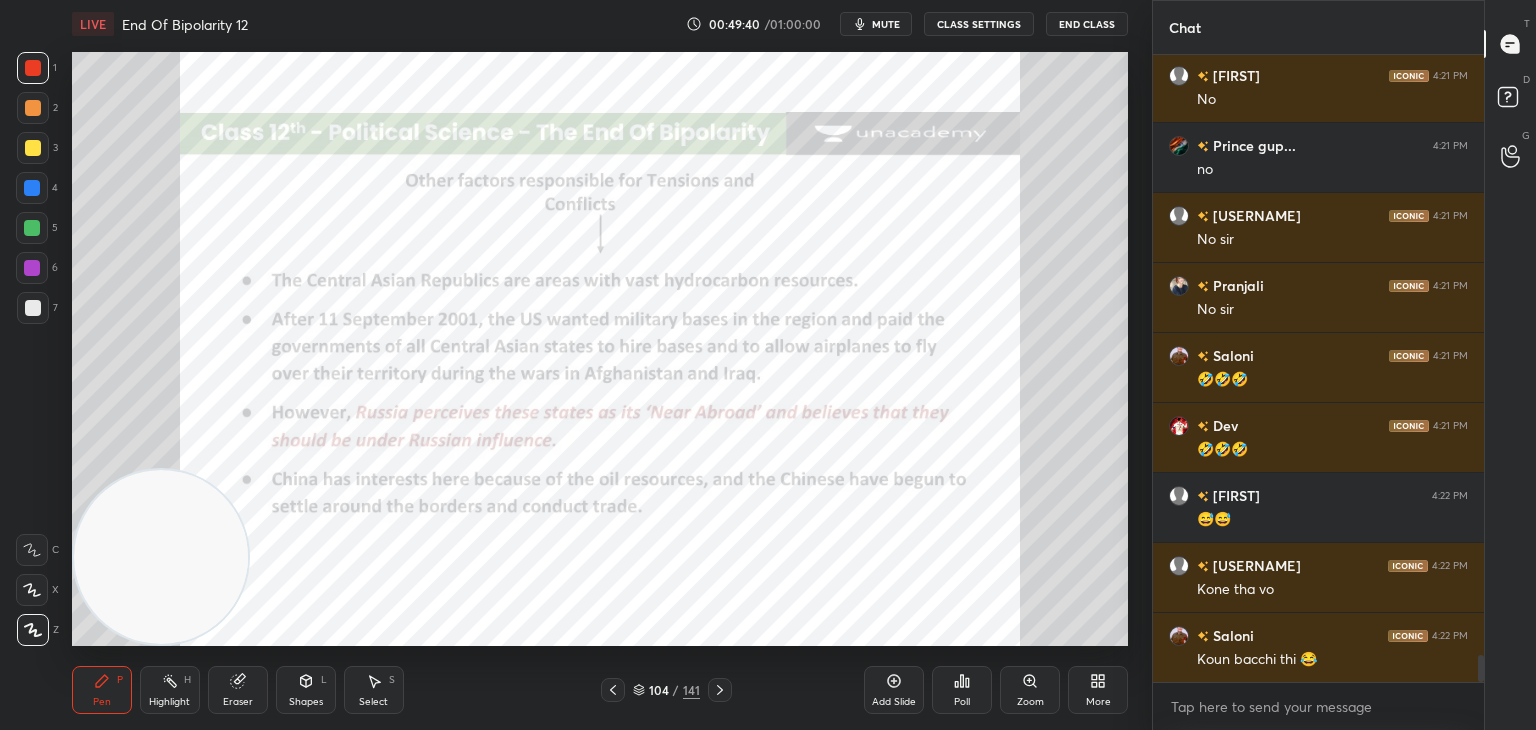 scroll, scrollTop: 13902, scrollLeft: 0, axis: vertical 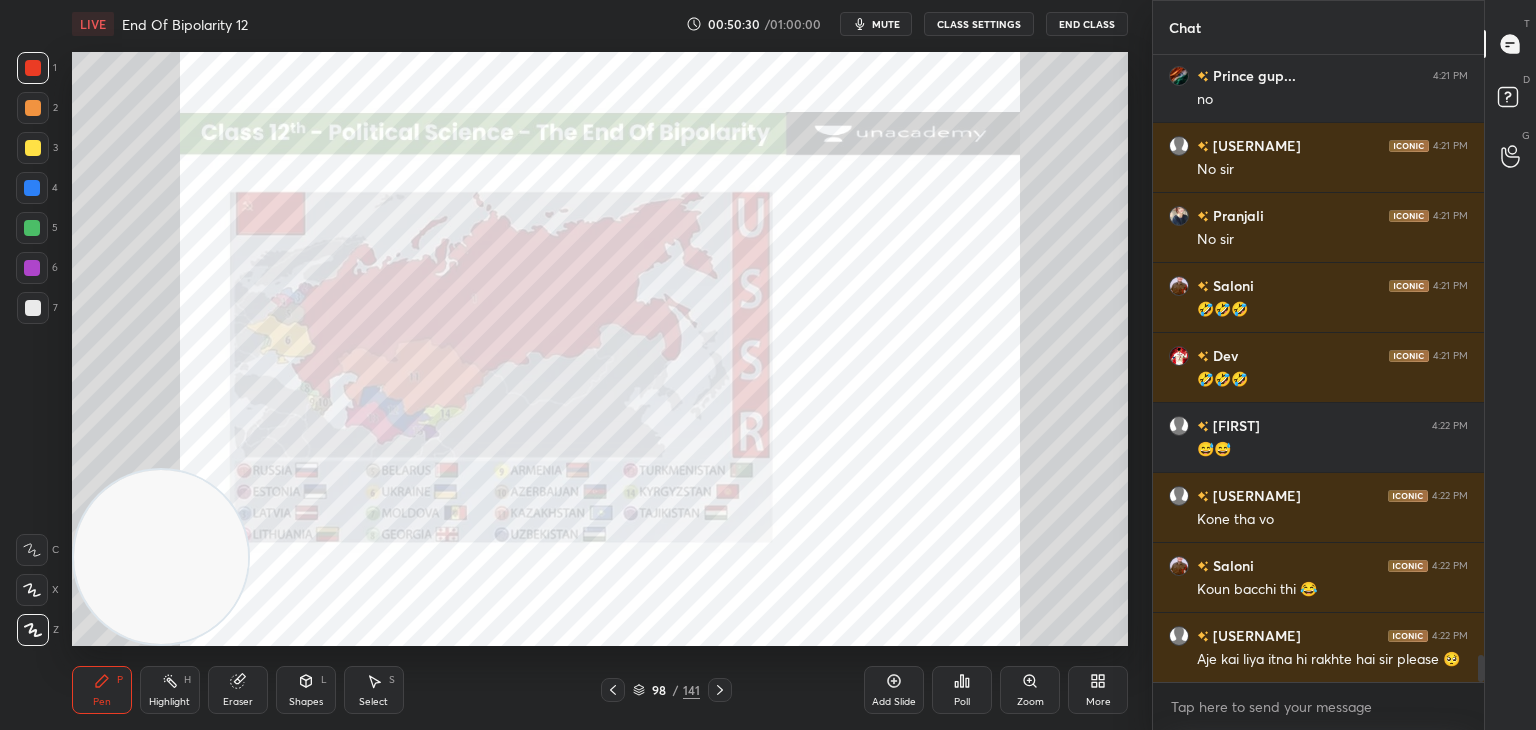click 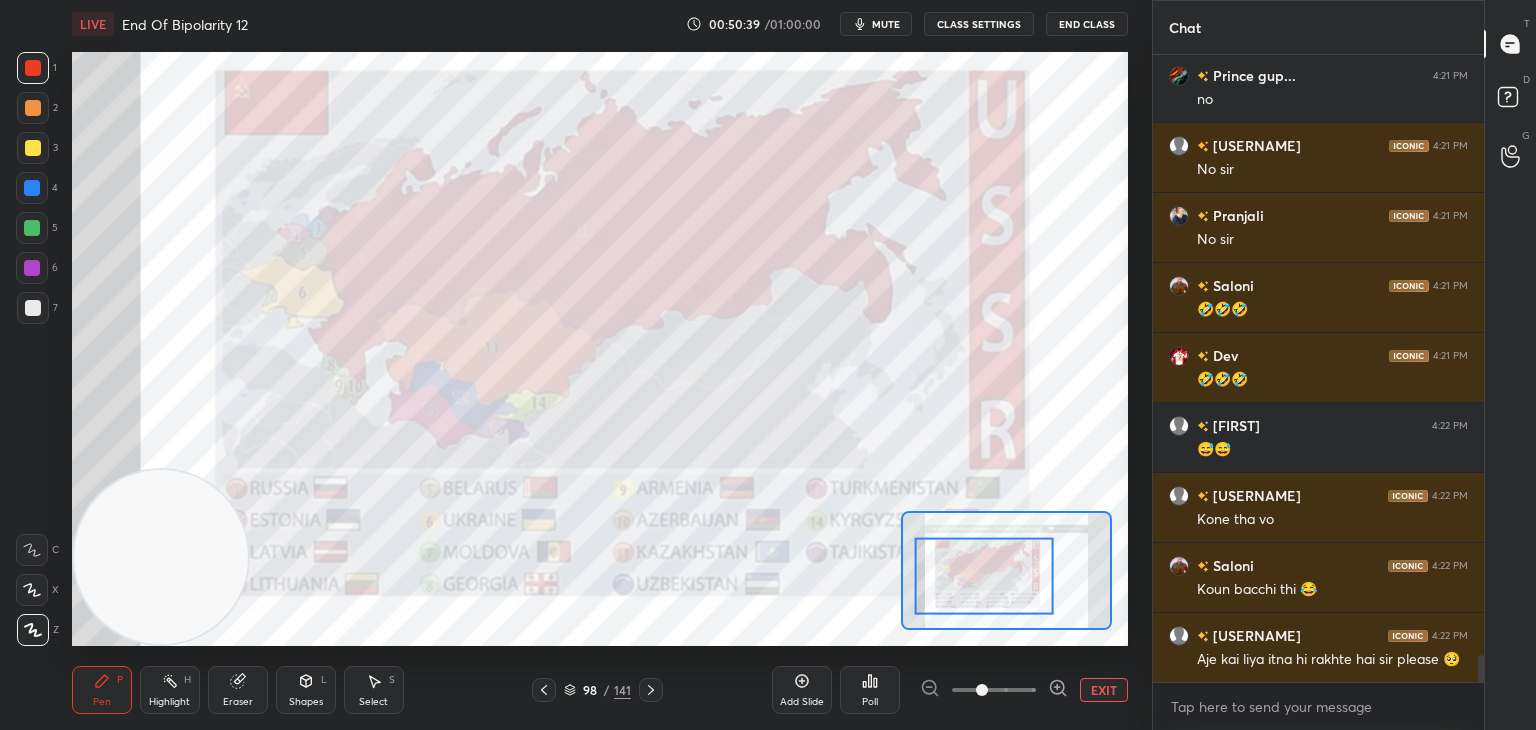 click on "Eraser" at bounding box center [238, 690] 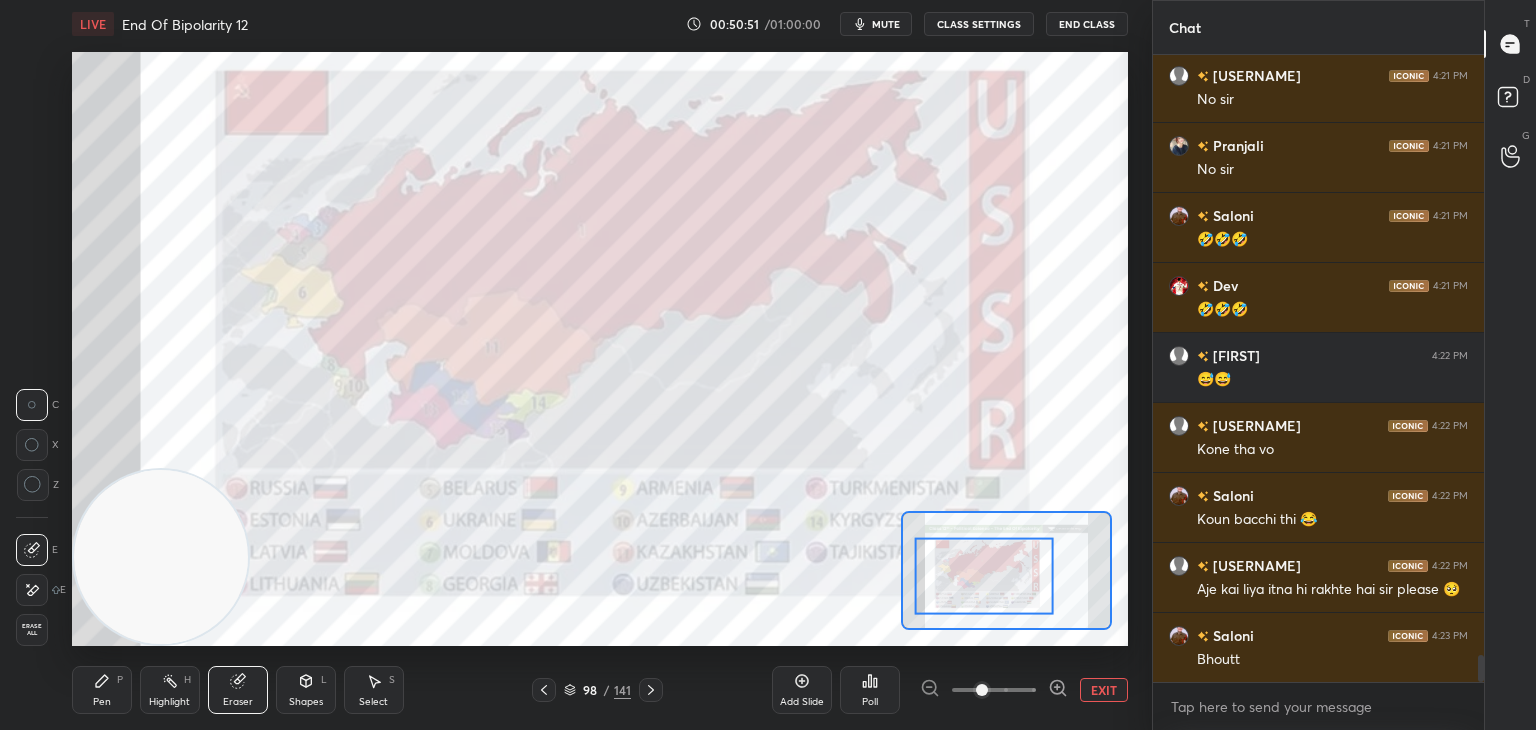 scroll, scrollTop: 14042, scrollLeft: 0, axis: vertical 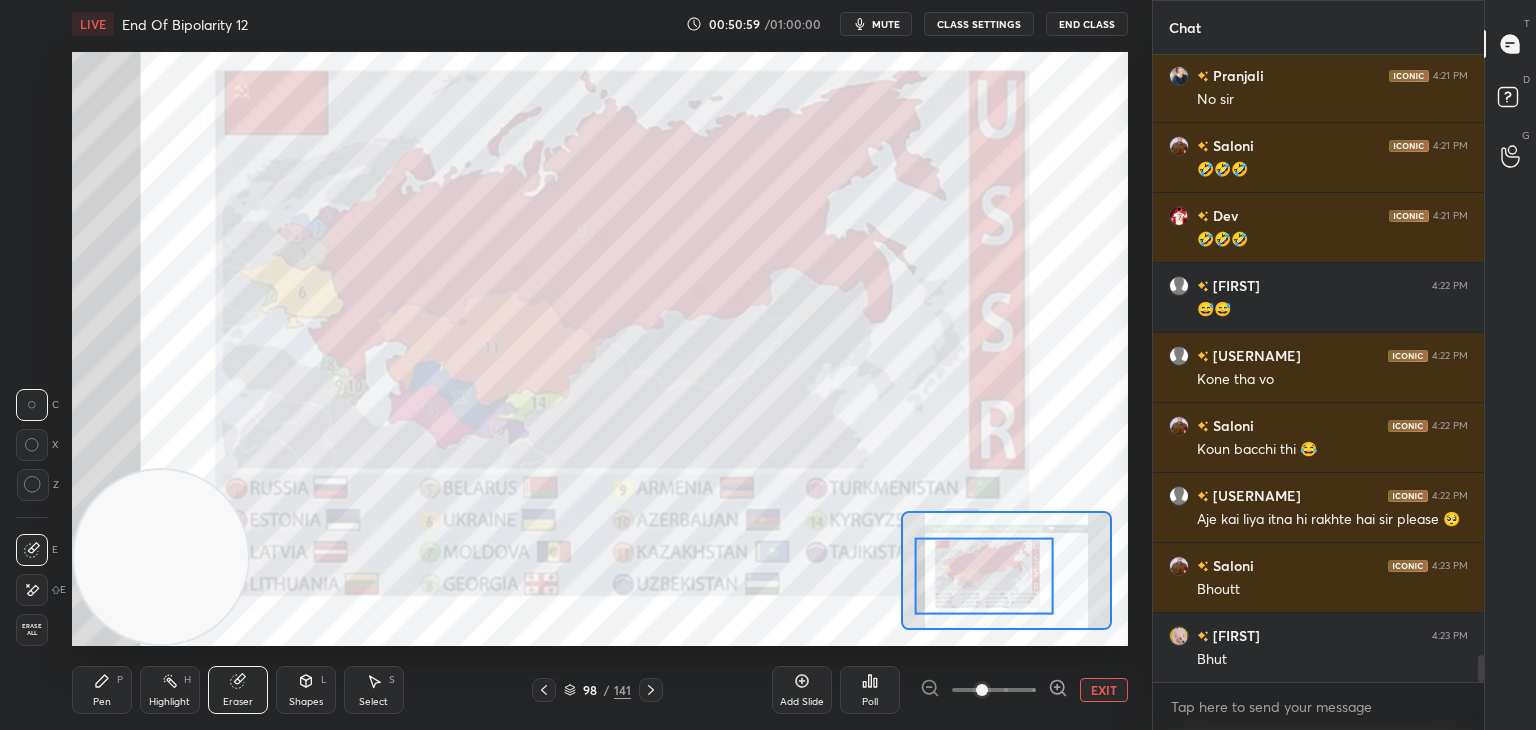 click on "Pen P" at bounding box center [102, 690] 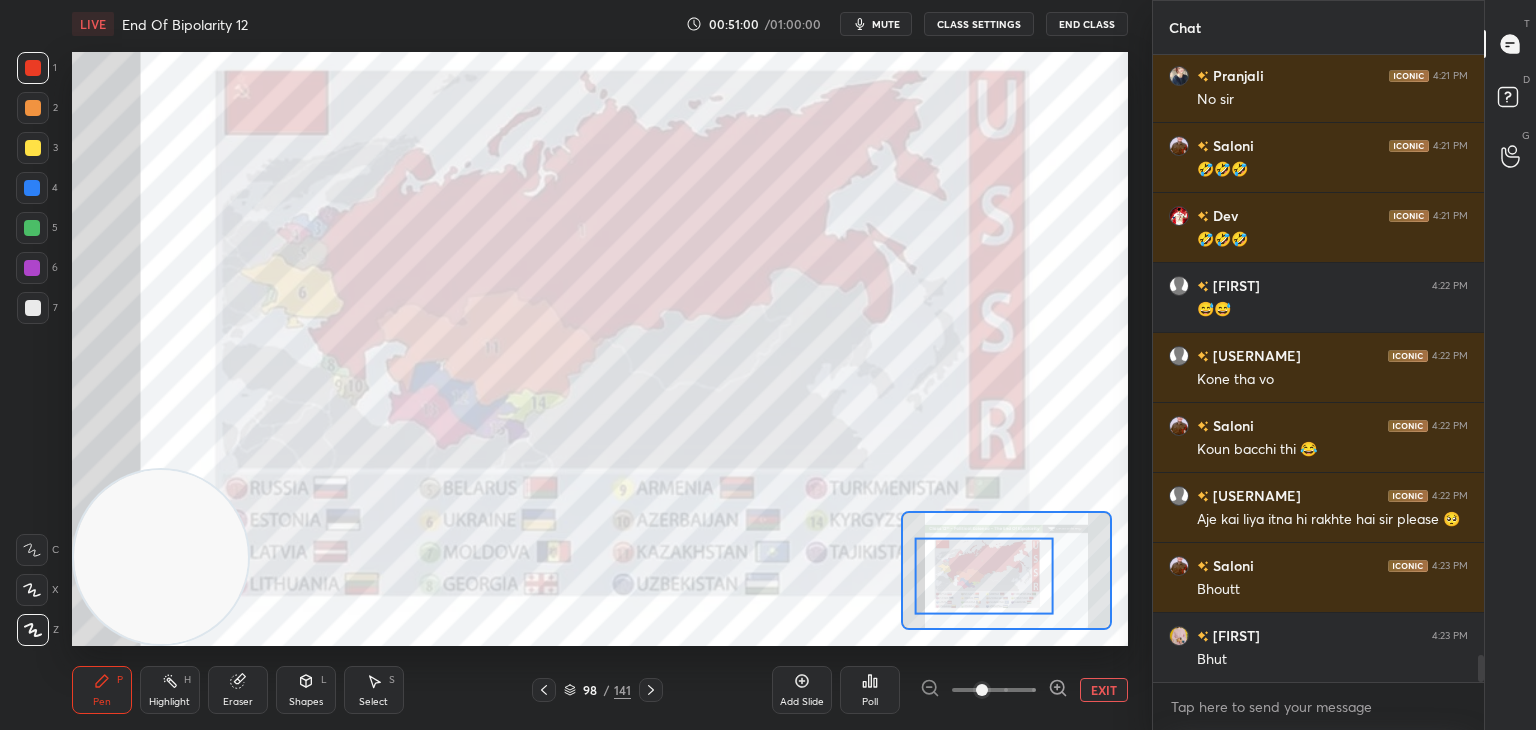 click at bounding box center [32, 188] 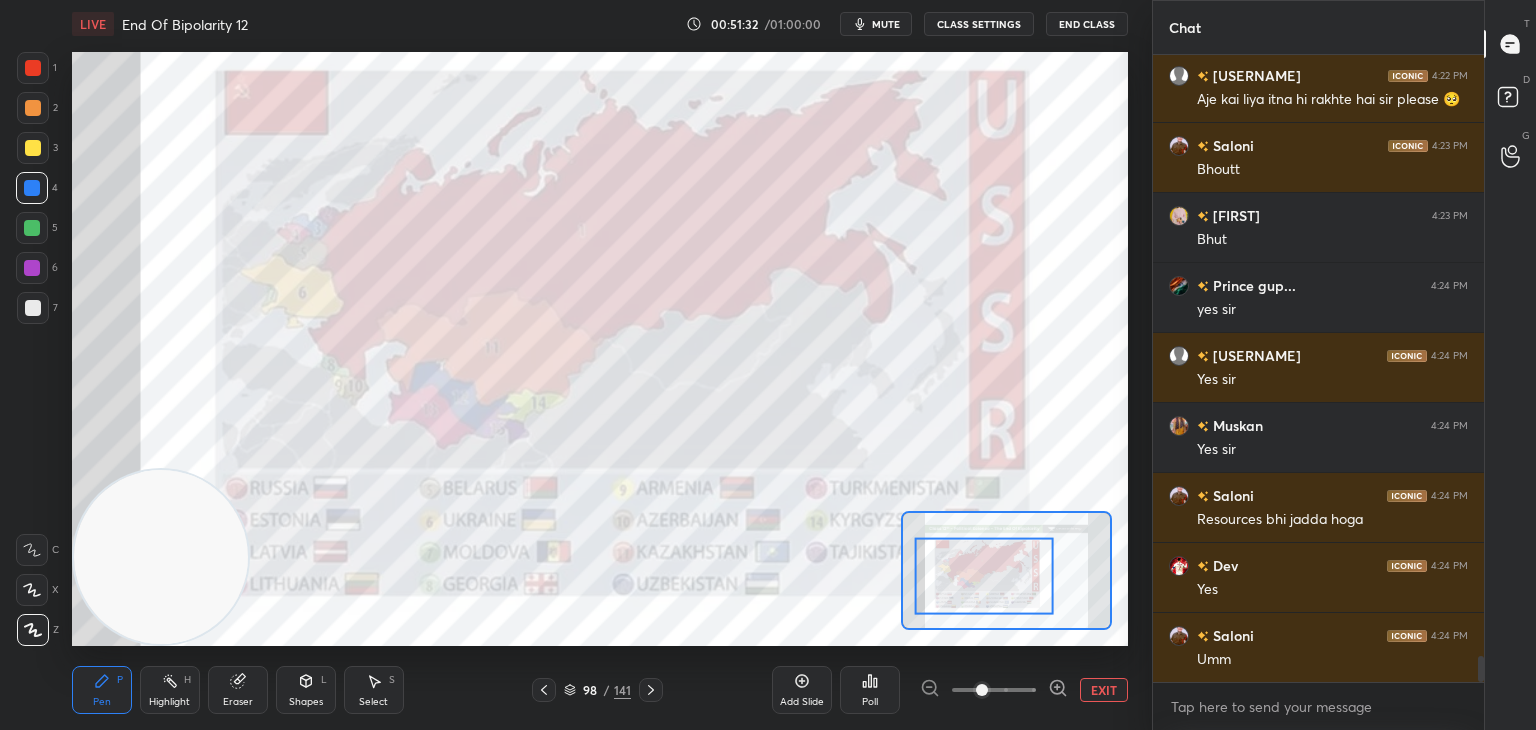 scroll, scrollTop: 14532, scrollLeft: 0, axis: vertical 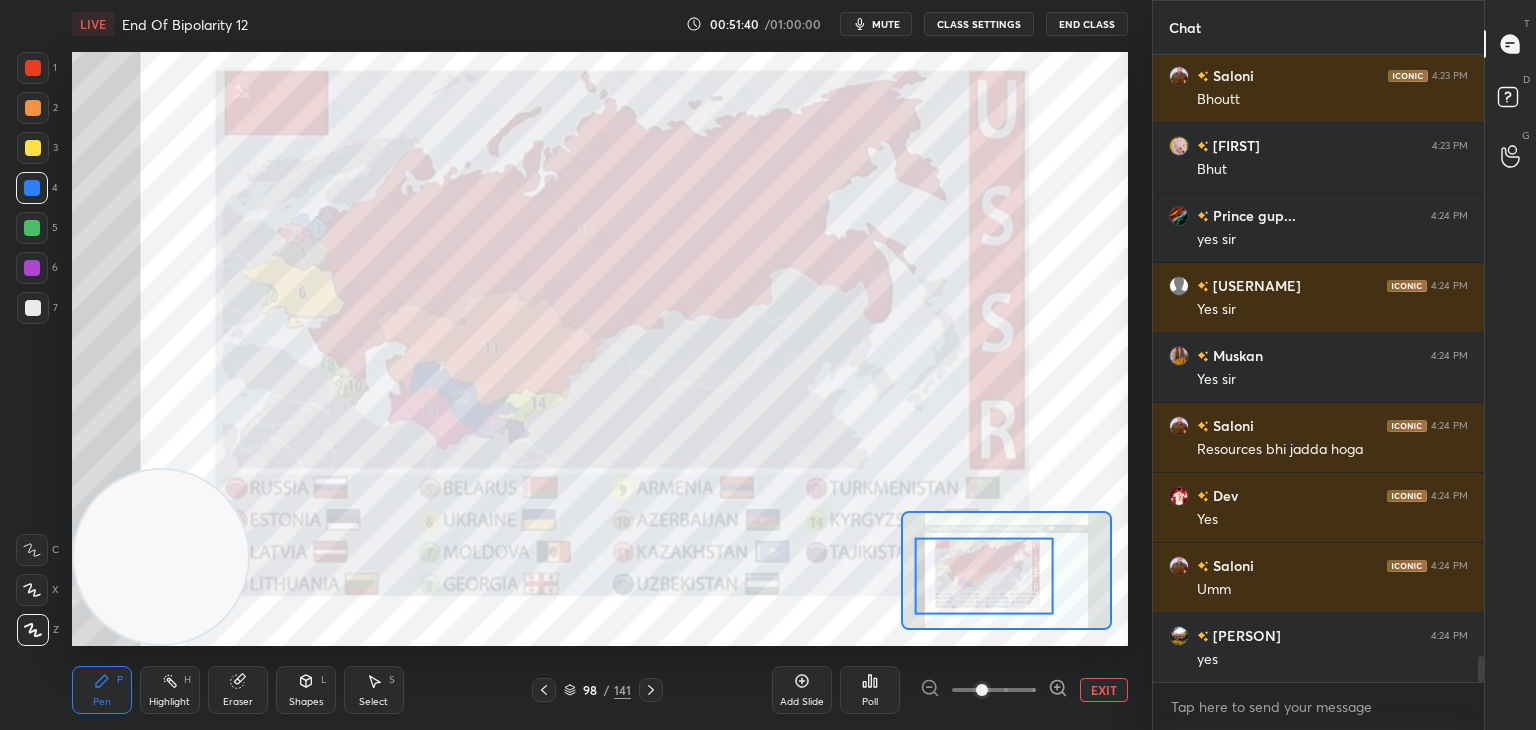click 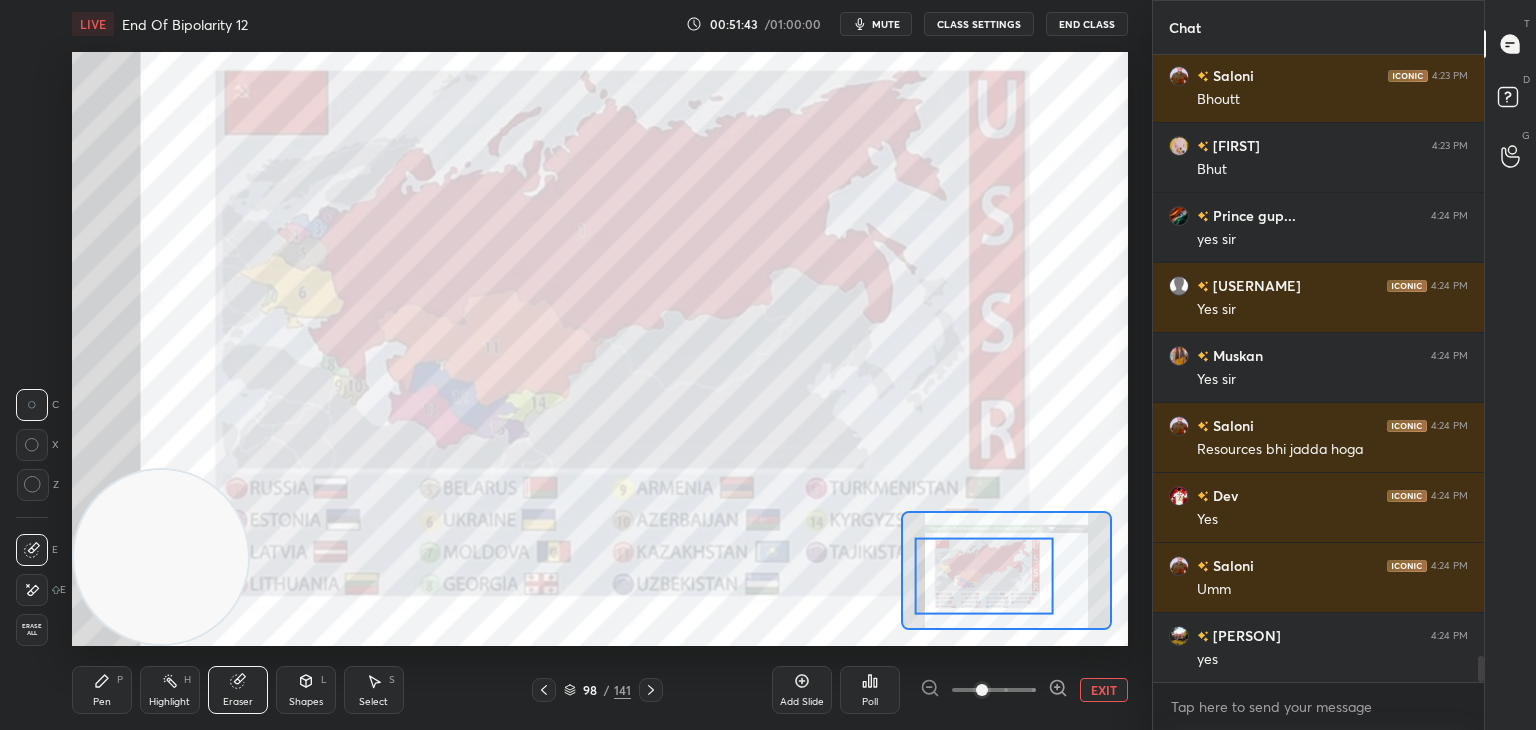 click on "Pen P" at bounding box center (102, 690) 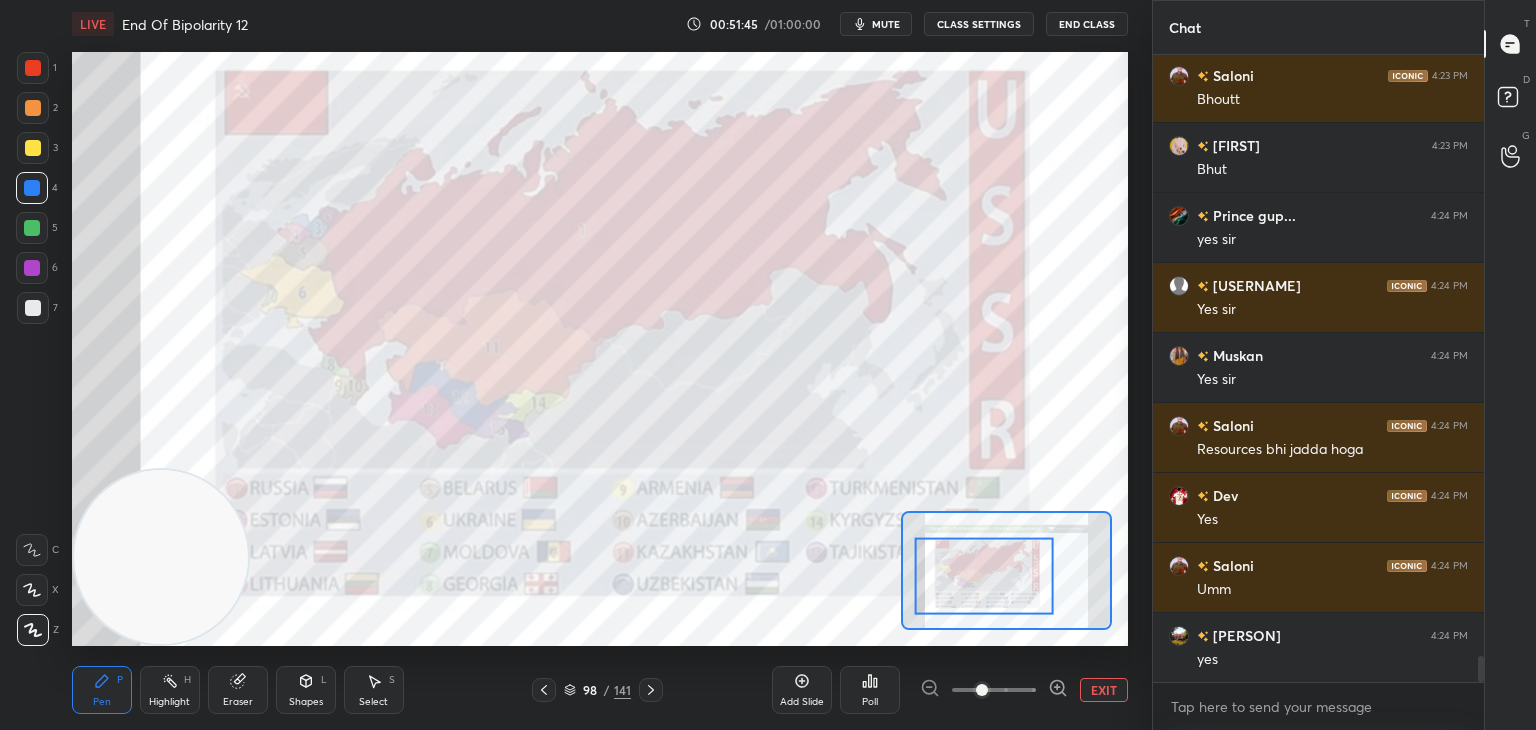 click at bounding box center [33, 68] 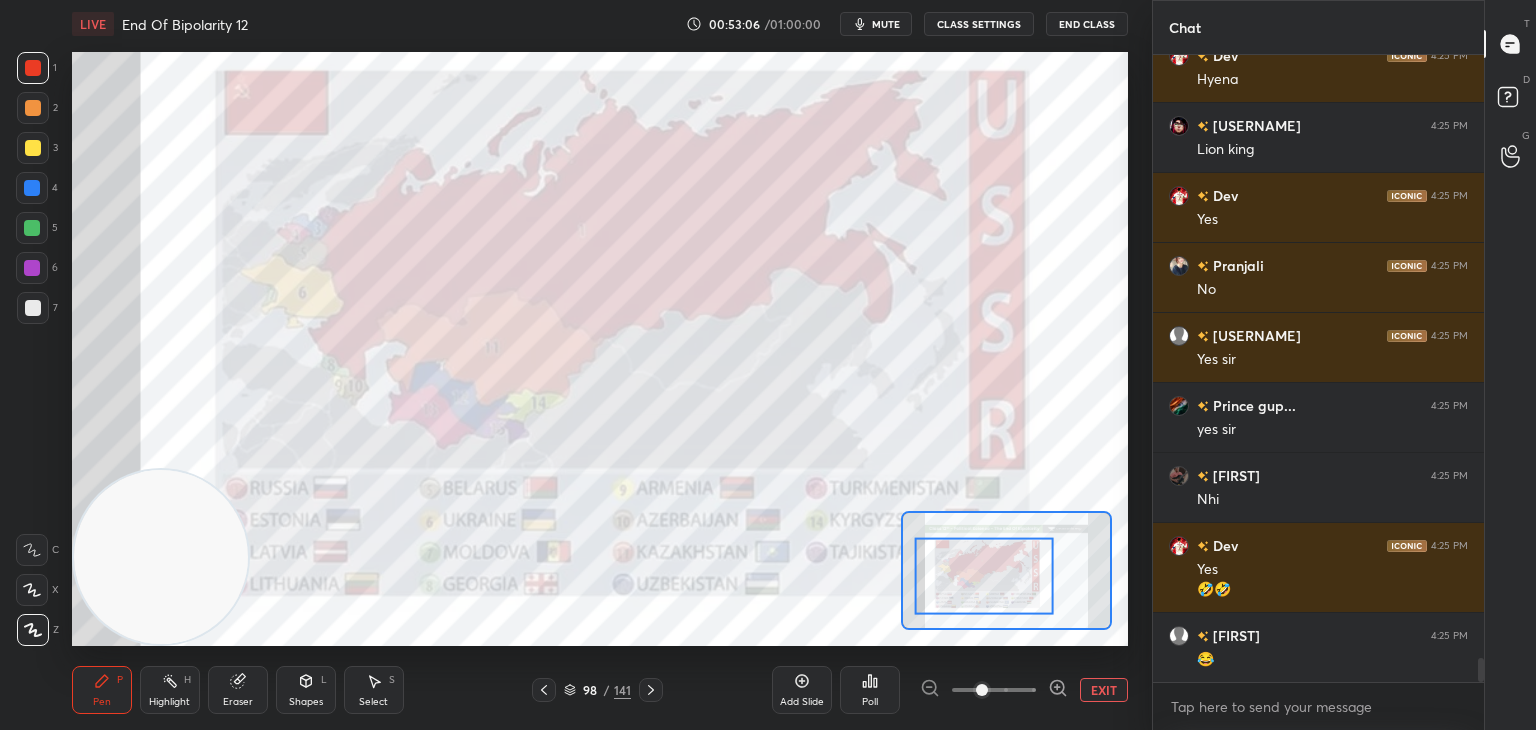 scroll, scrollTop: 15762, scrollLeft: 0, axis: vertical 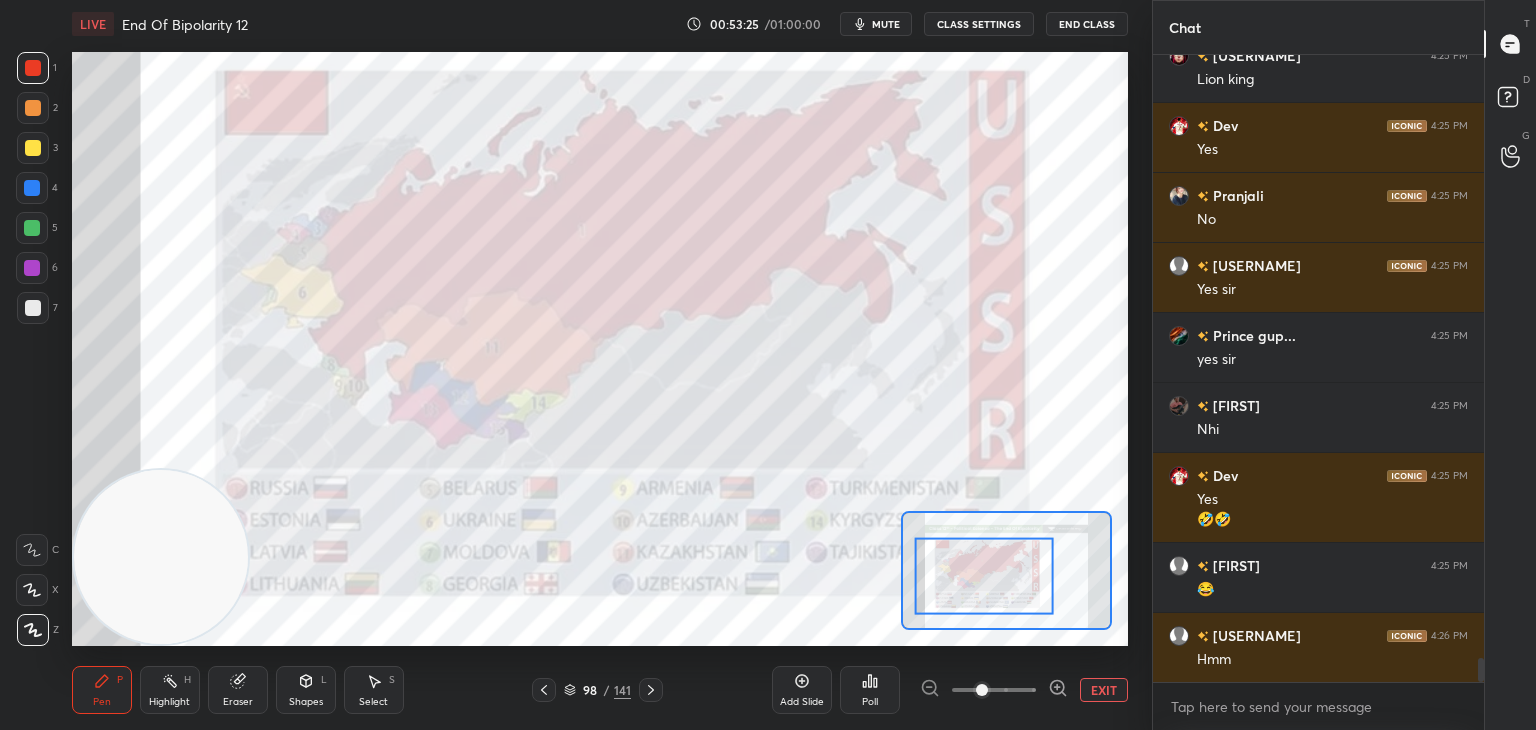 click at bounding box center [32, 188] 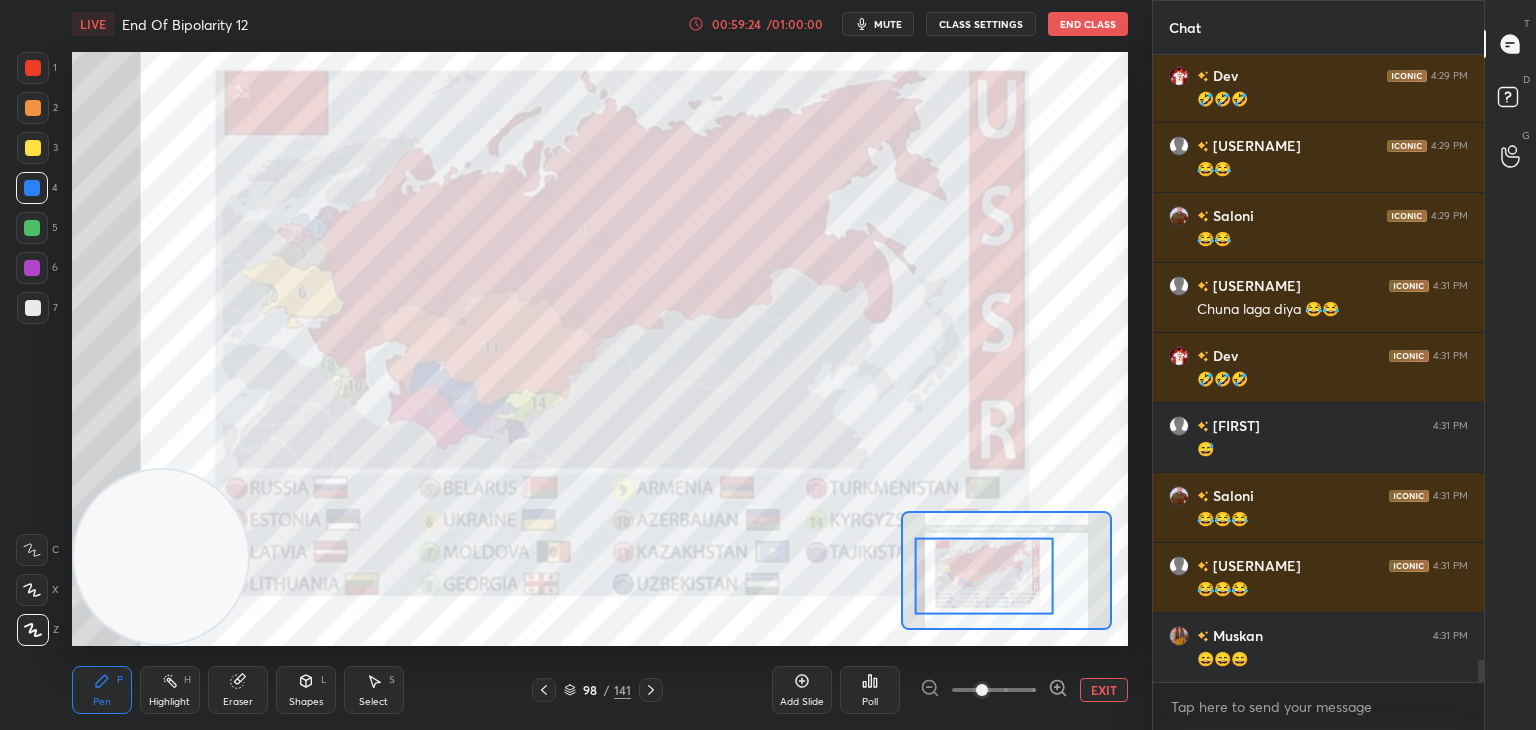 scroll, scrollTop: 17548, scrollLeft: 0, axis: vertical 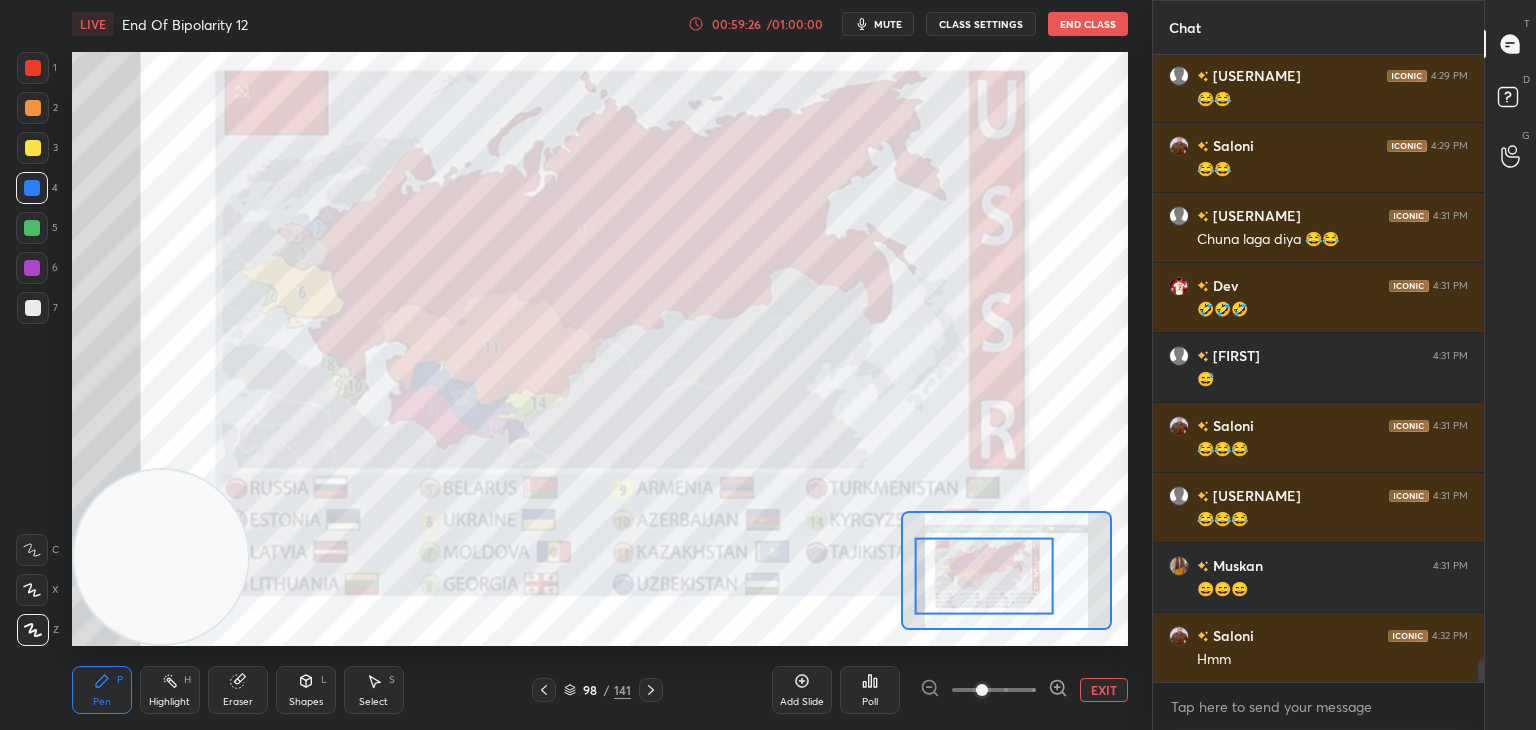 click on "EXIT" at bounding box center (1104, 690) 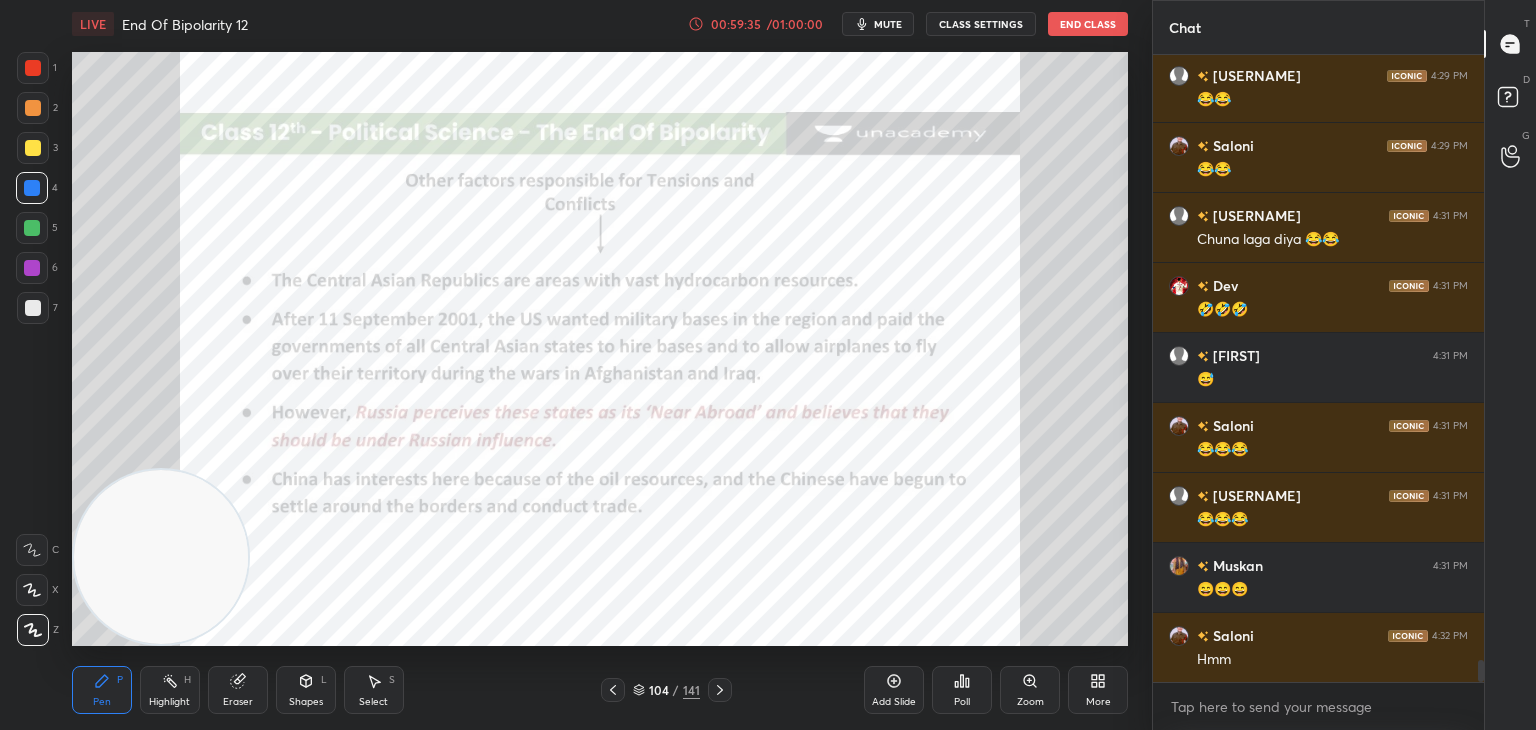 scroll, scrollTop: 17618, scrollLeft: 0, axis: vertical 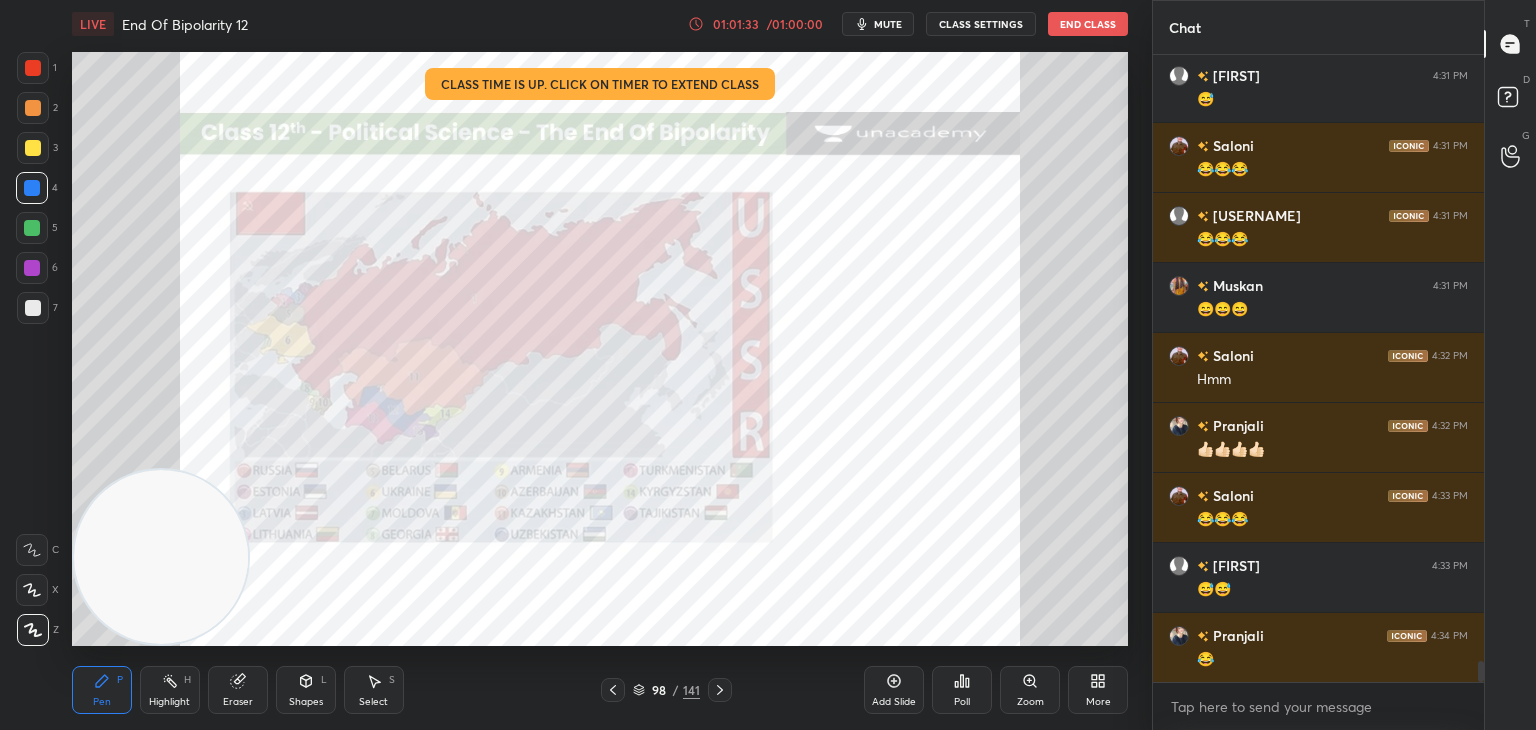 click 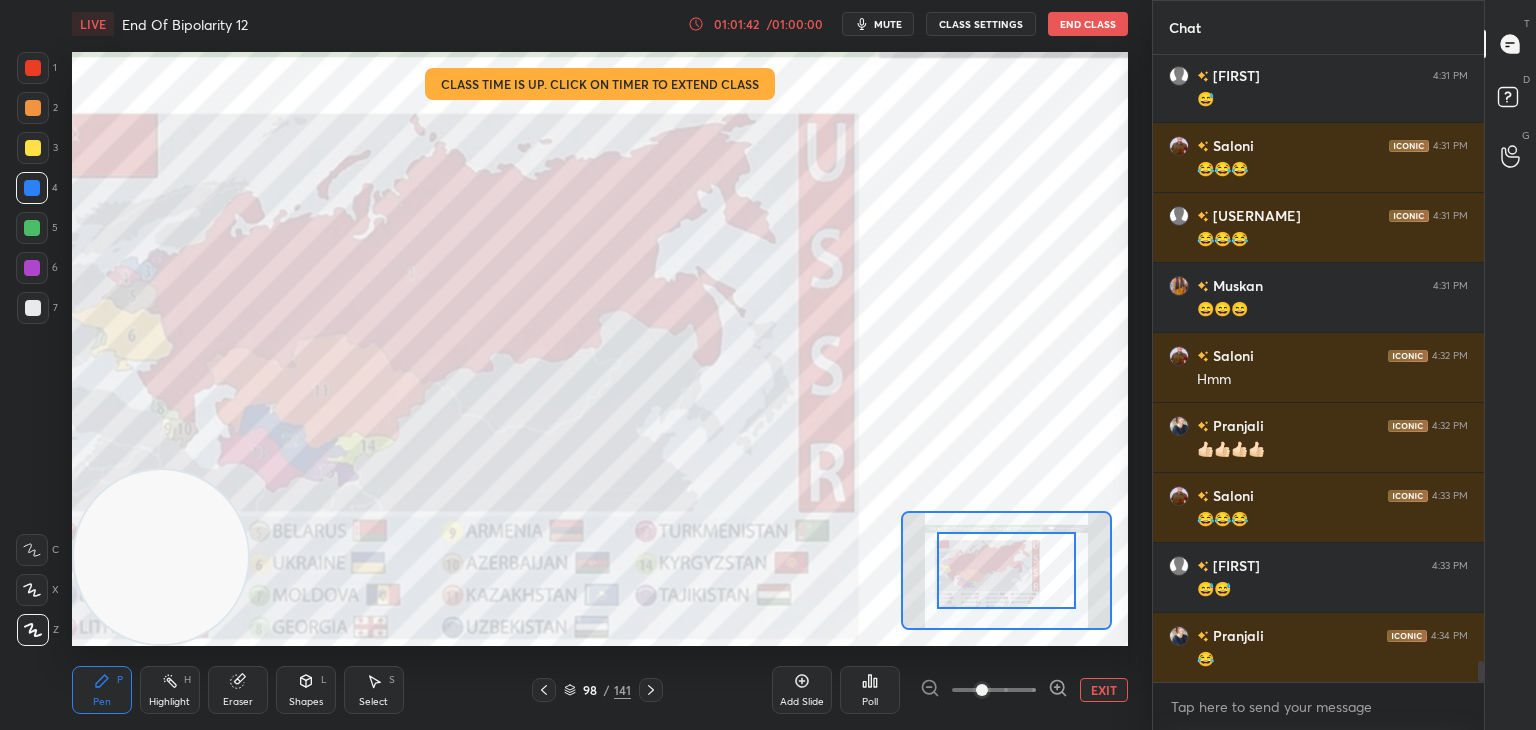 click at bounding box center [33, 68] 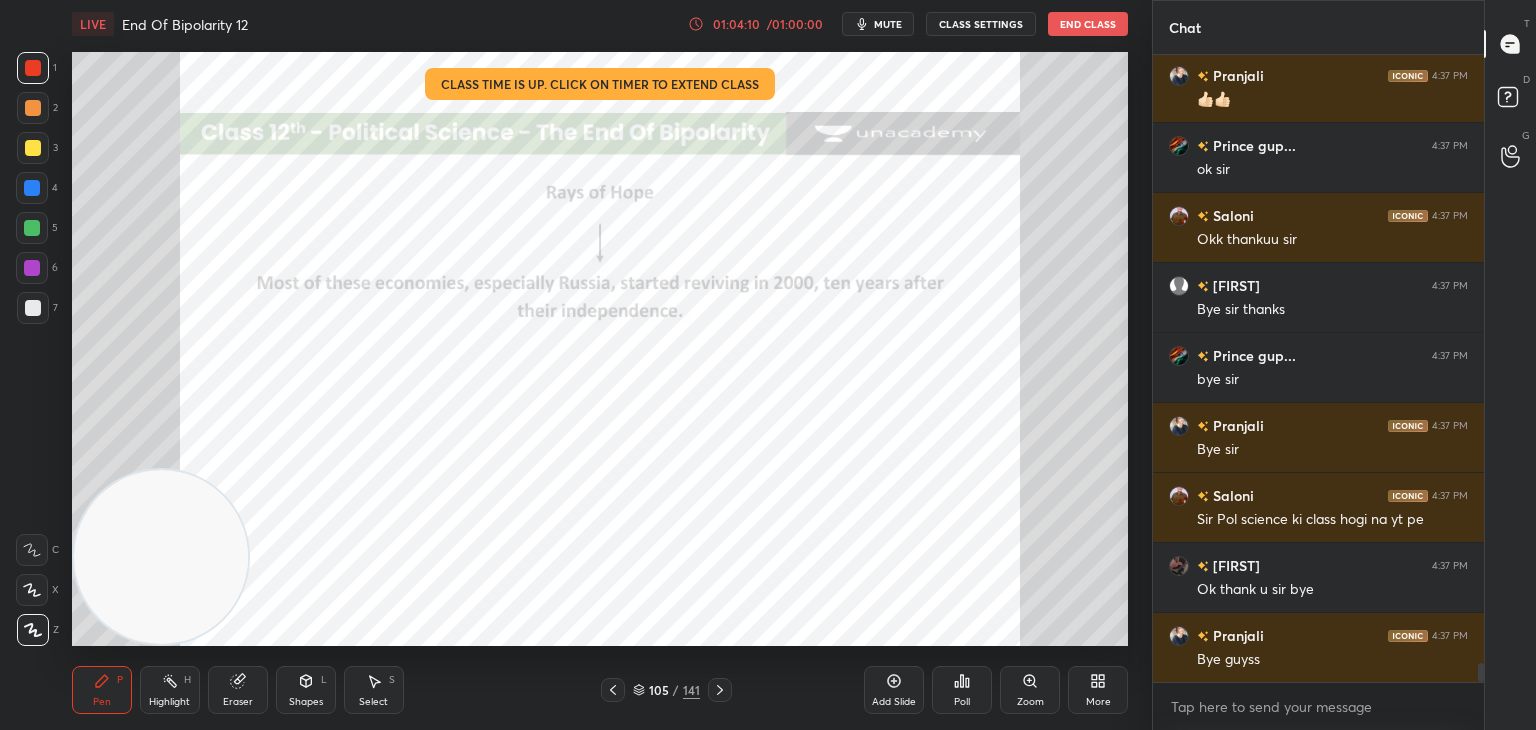 scroll, scrollTop: 19788, scrollLeft: 0, axis: vertical 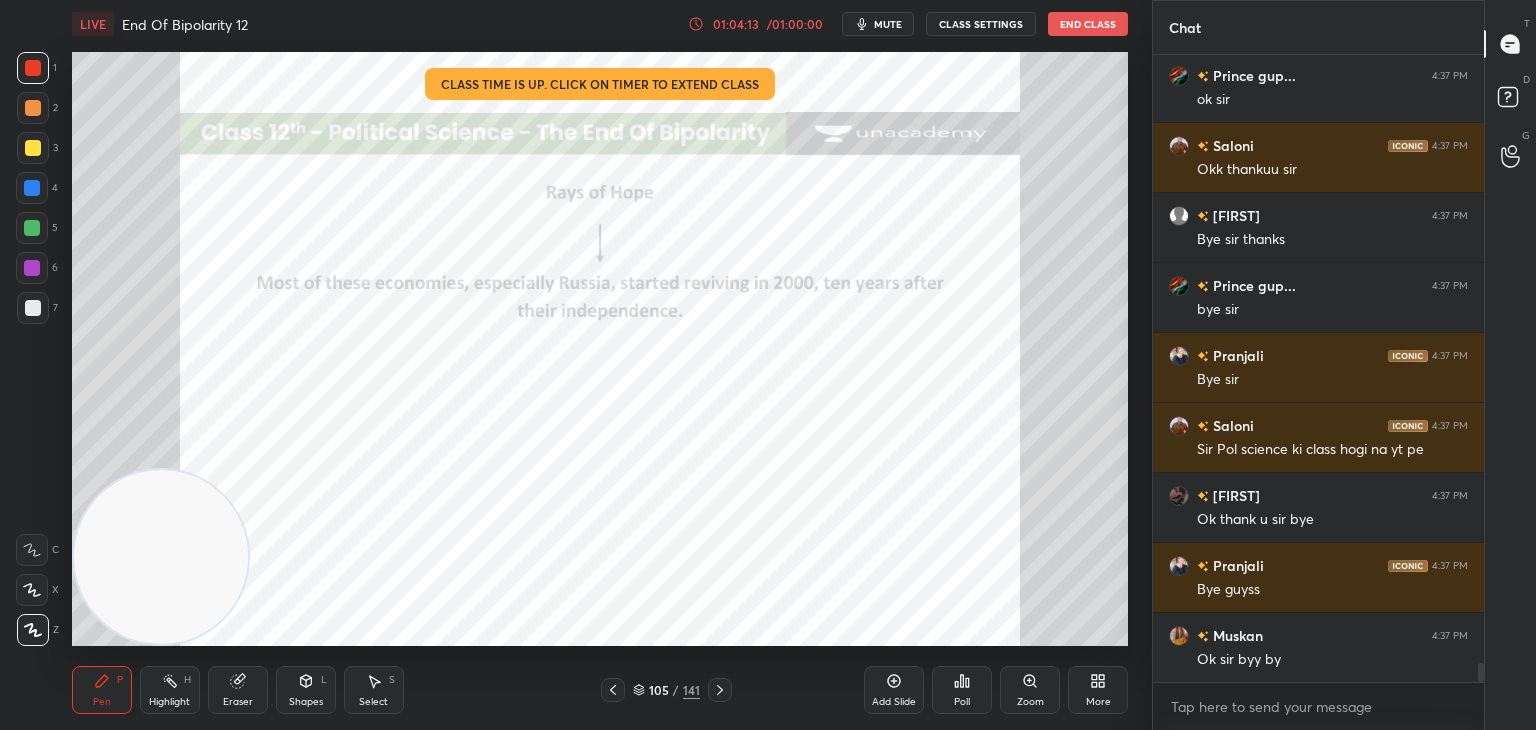 click on "End Class" at bounding box center (1088, 24) 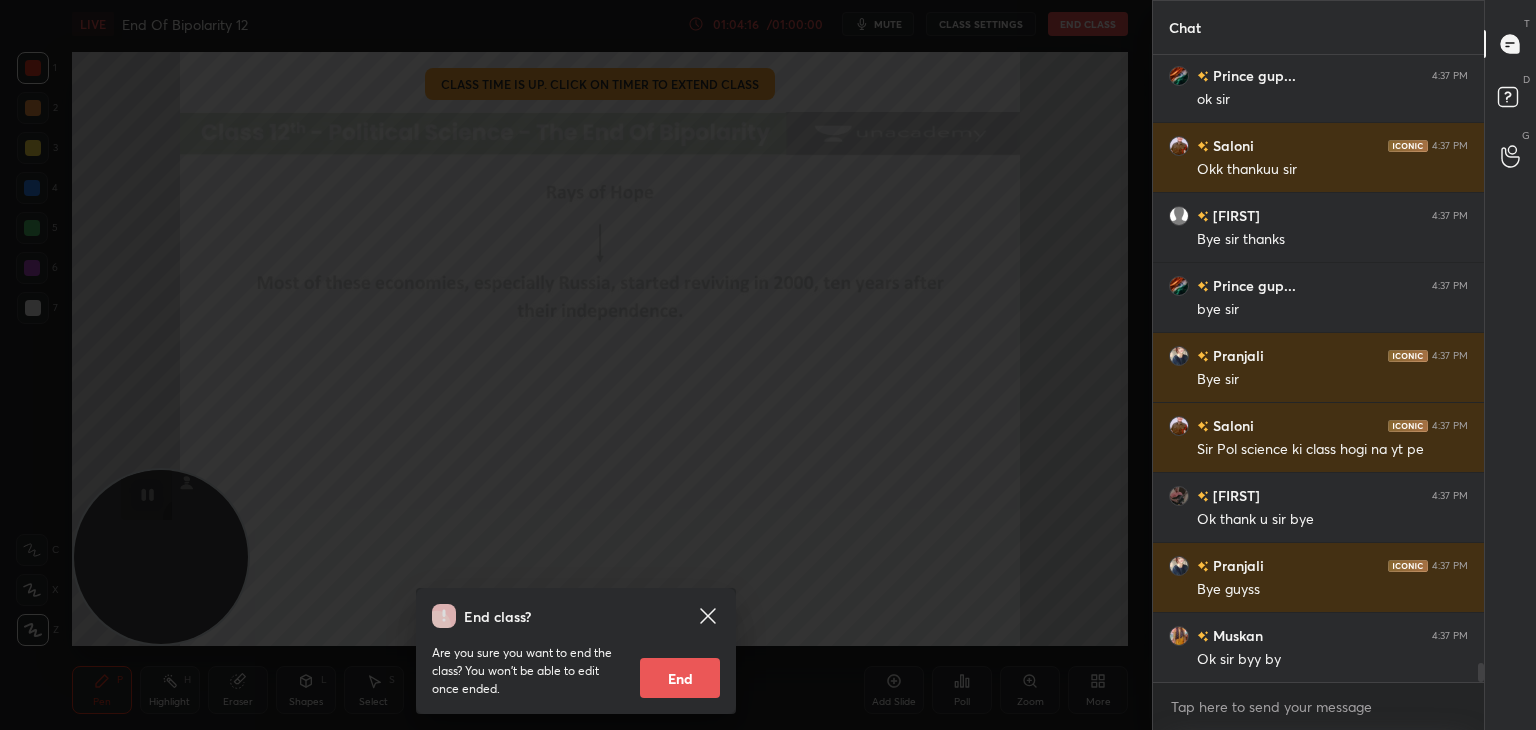 click on "End" at bounding box center [680, 678] 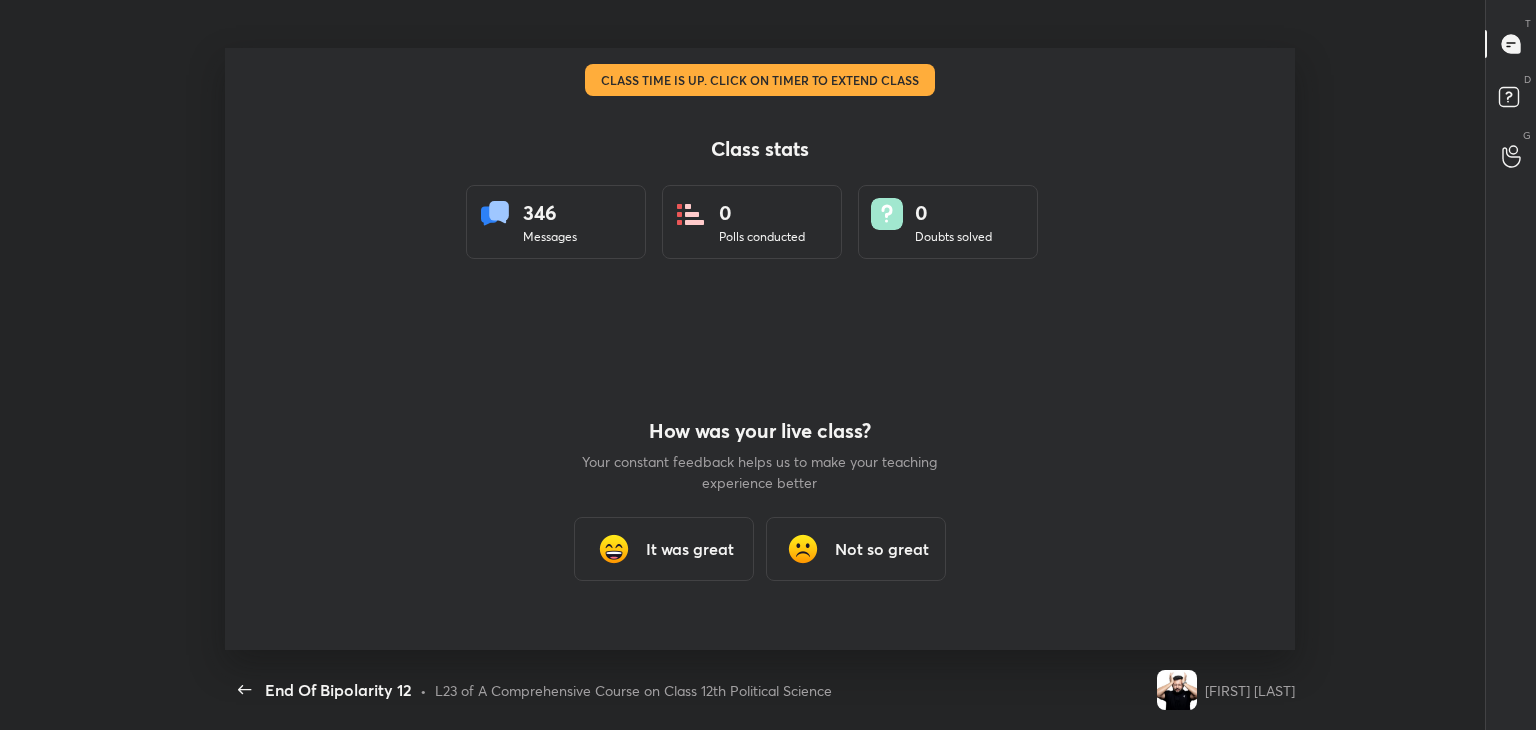 scroll, scrollTop: 99397, scrollLeft: 98694, axis: both 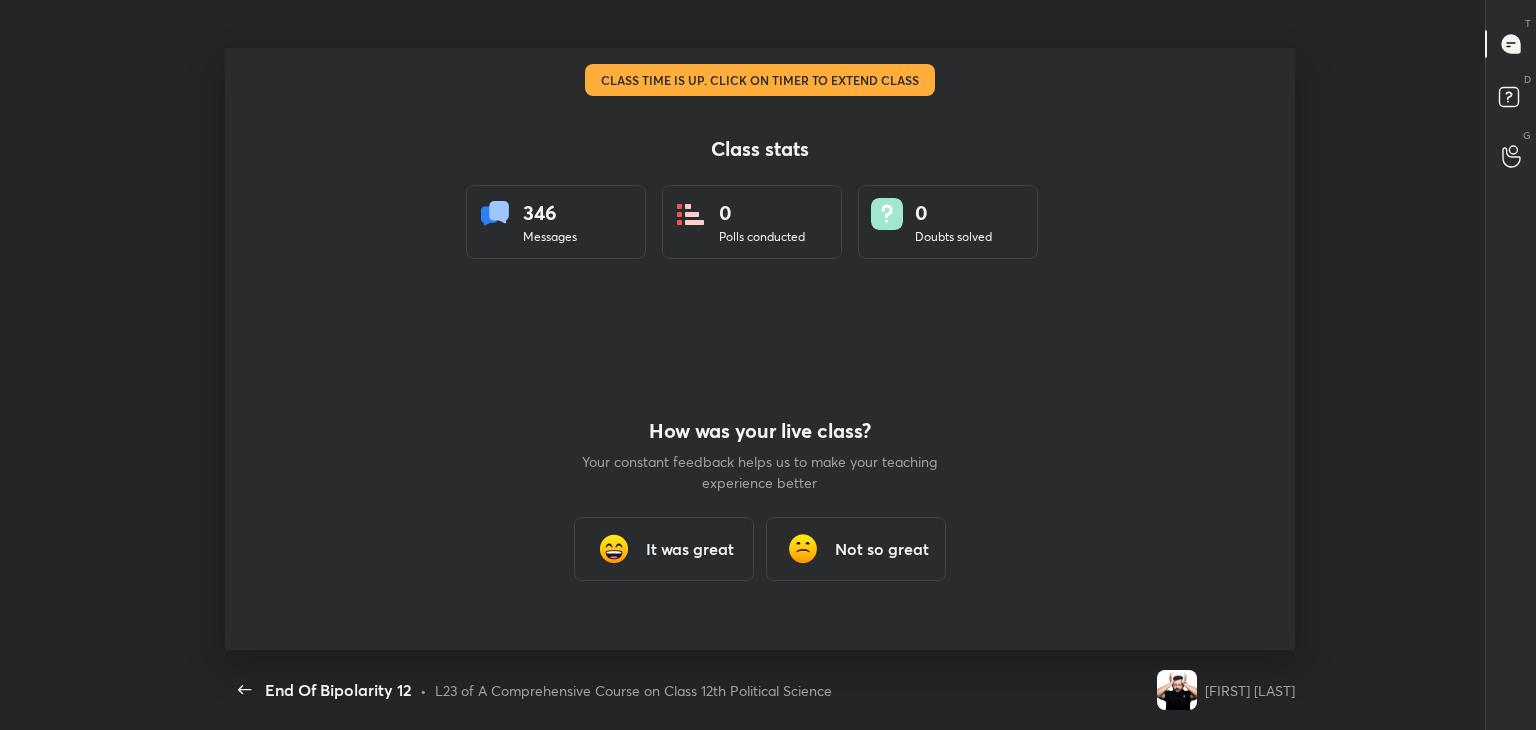 click on "It was great" at bounding box center [664, 549] 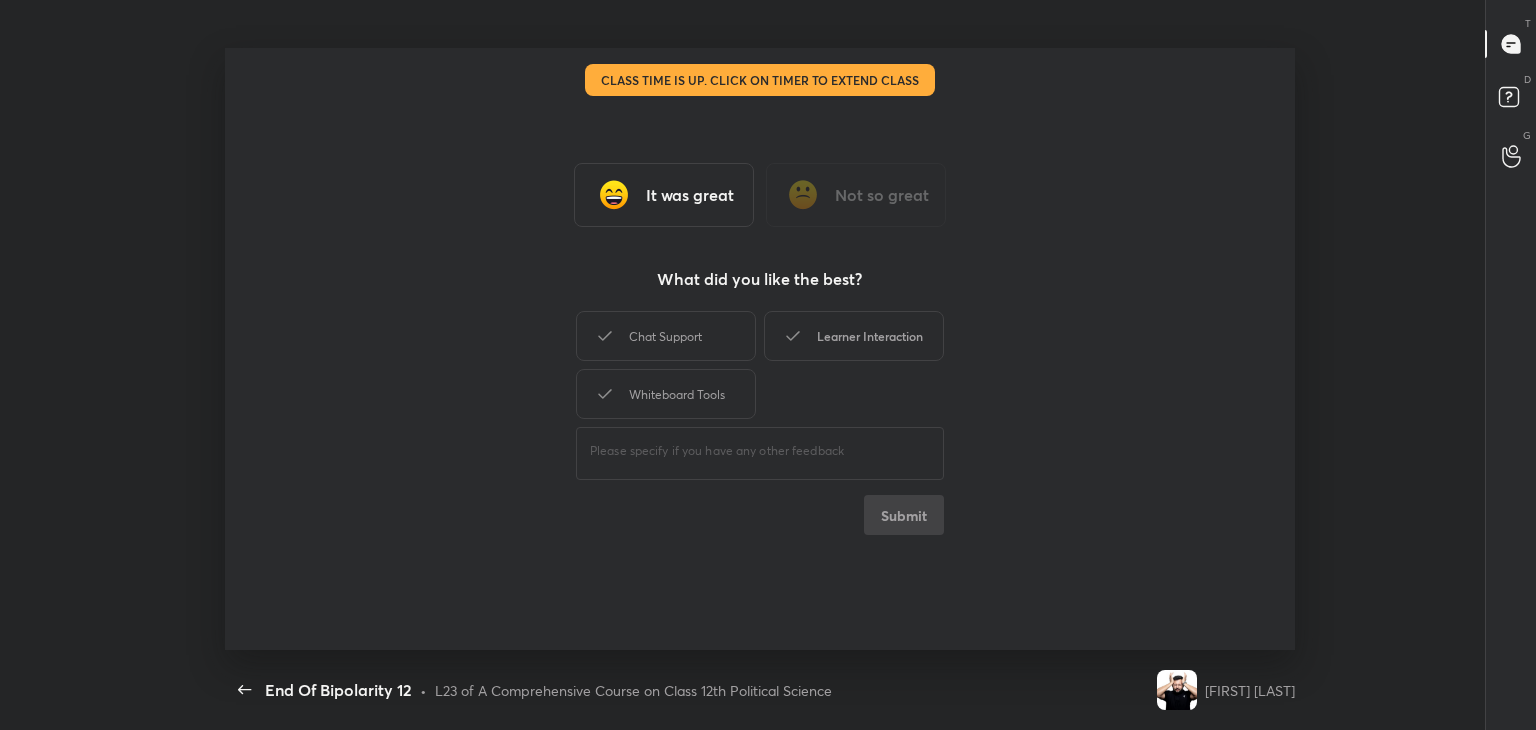 click on "Learner Interaction" at bounding box center (854, 336) 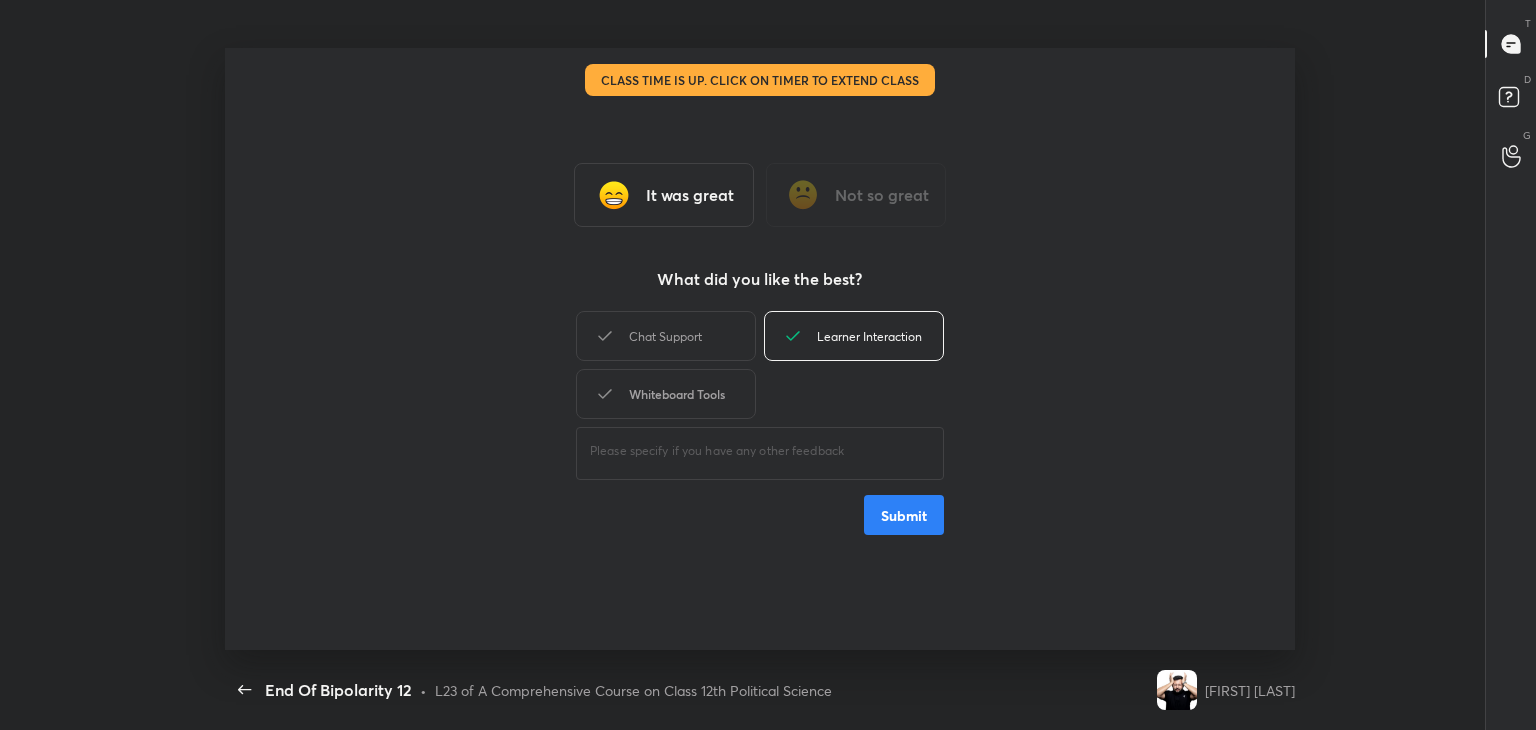 click on "Whiteboard Tools" at bounding box center [666, 394] 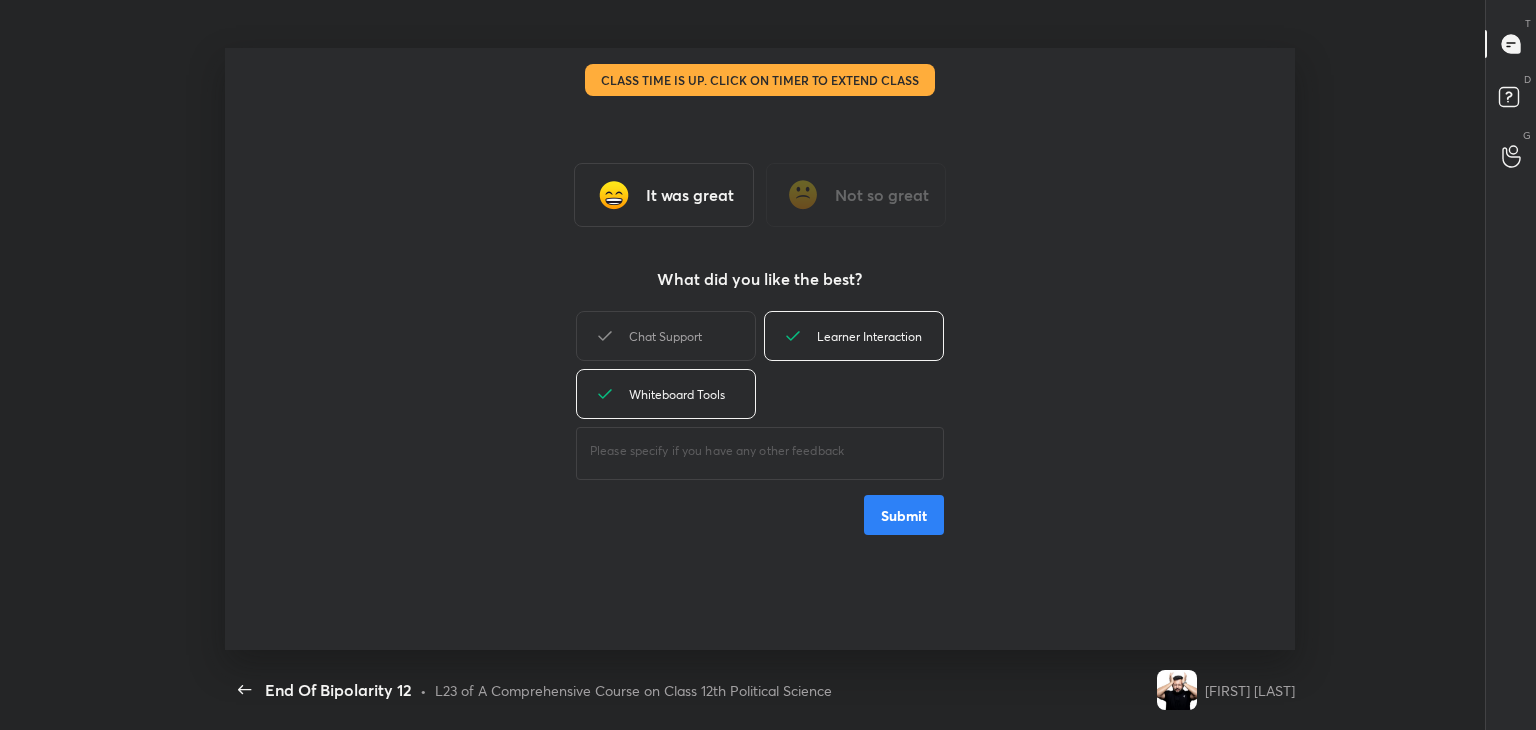 click on "Submit" at bounding box center [904, 515] 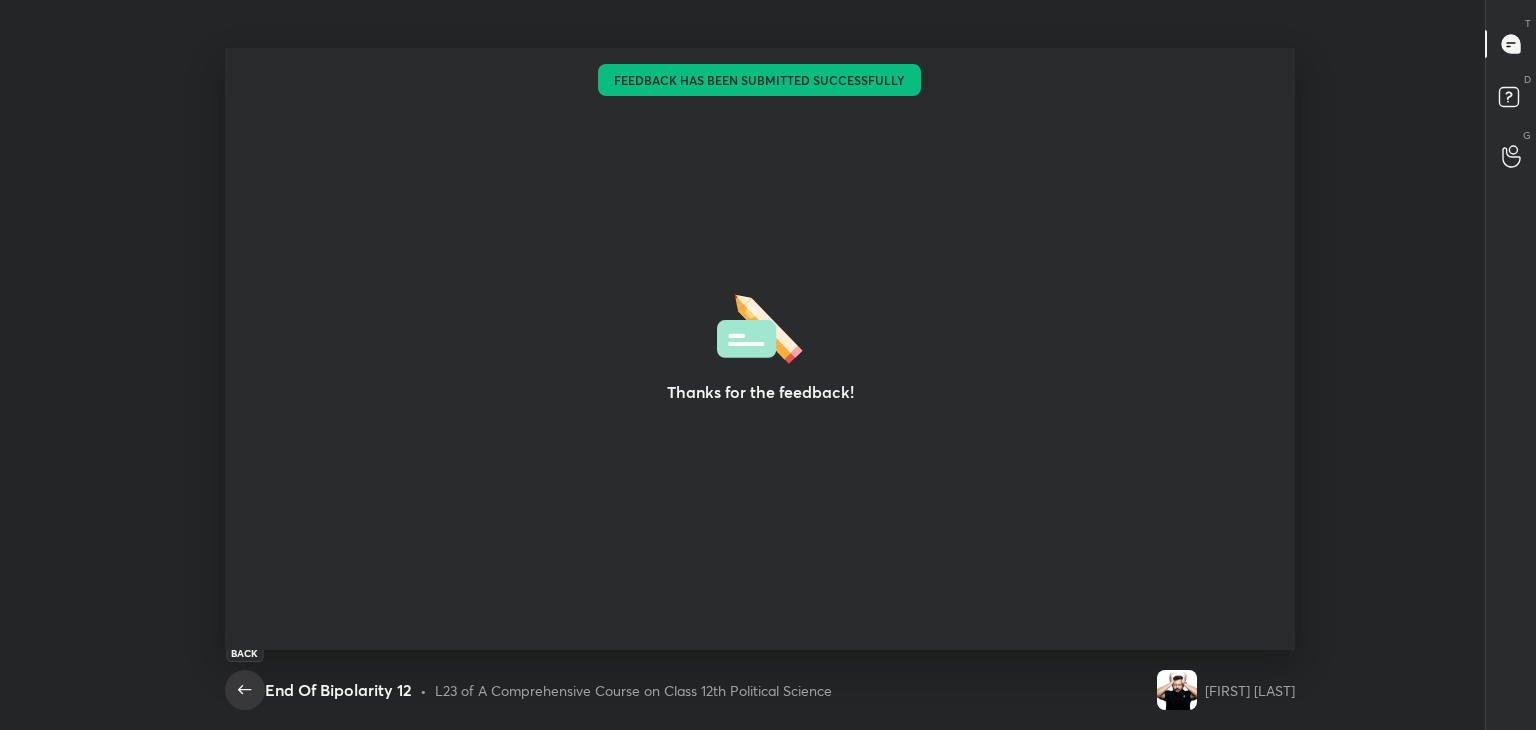 click 